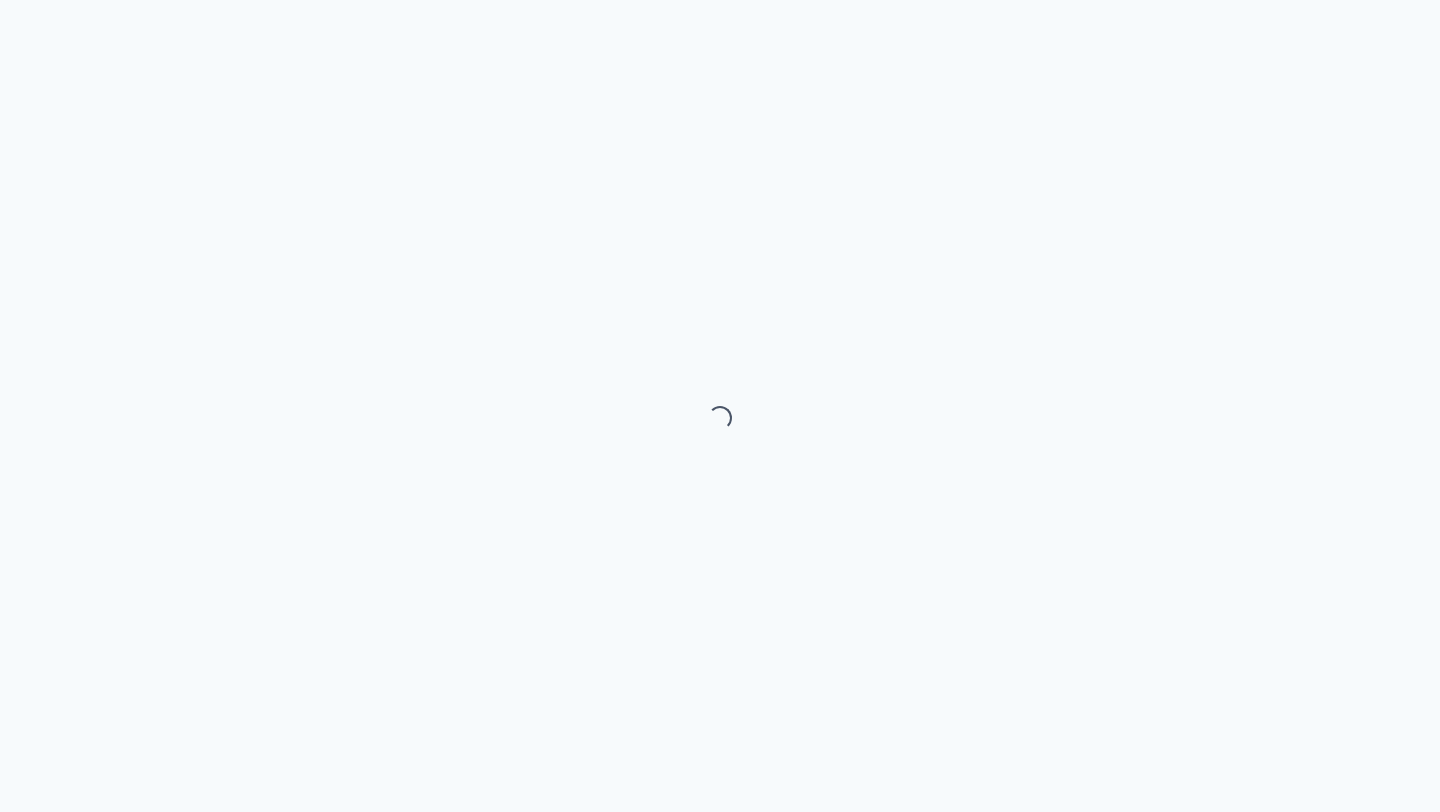 scroll, scrollTop: 0, scrollLeft: 0, axis: both 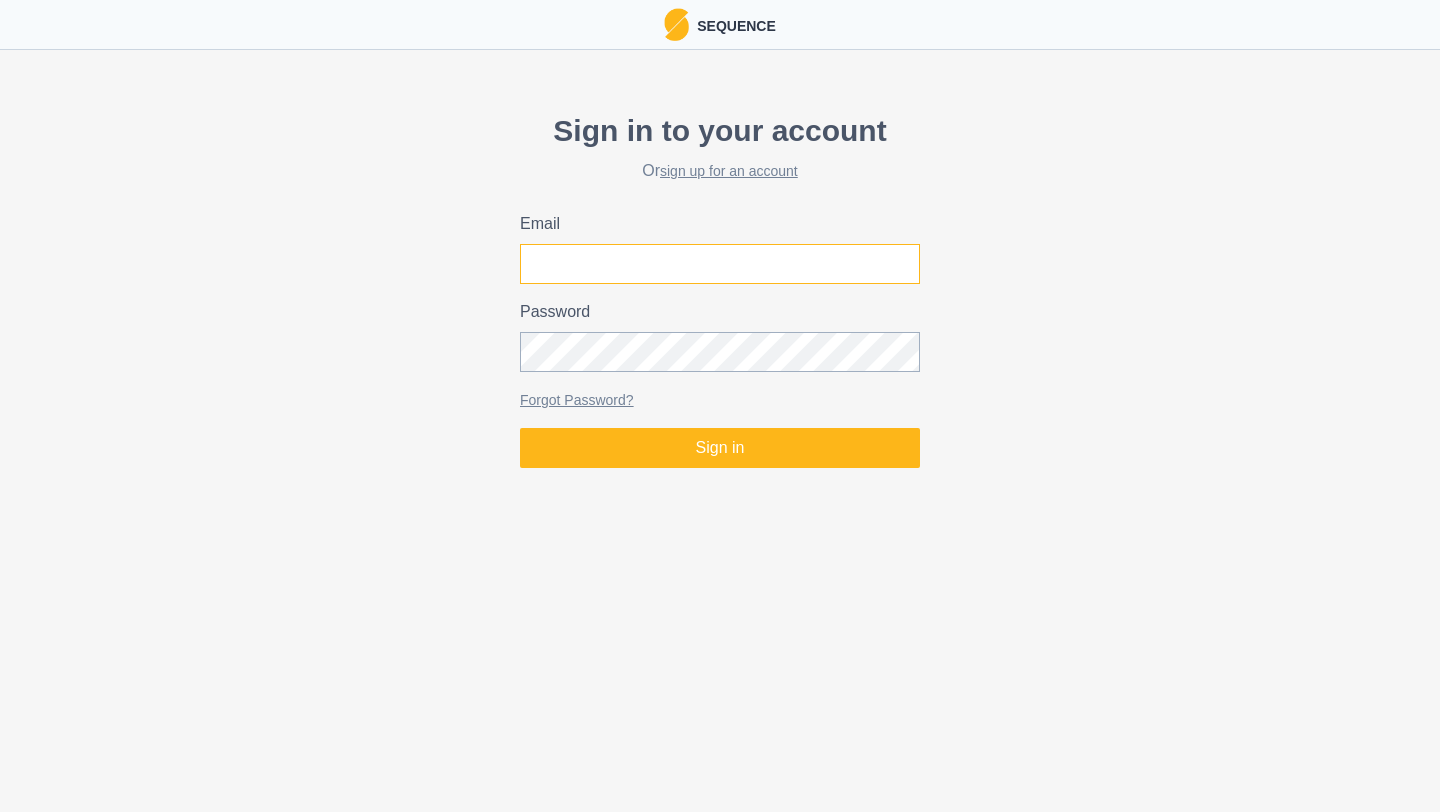 click on "Email" at bounding box center (720, 264) 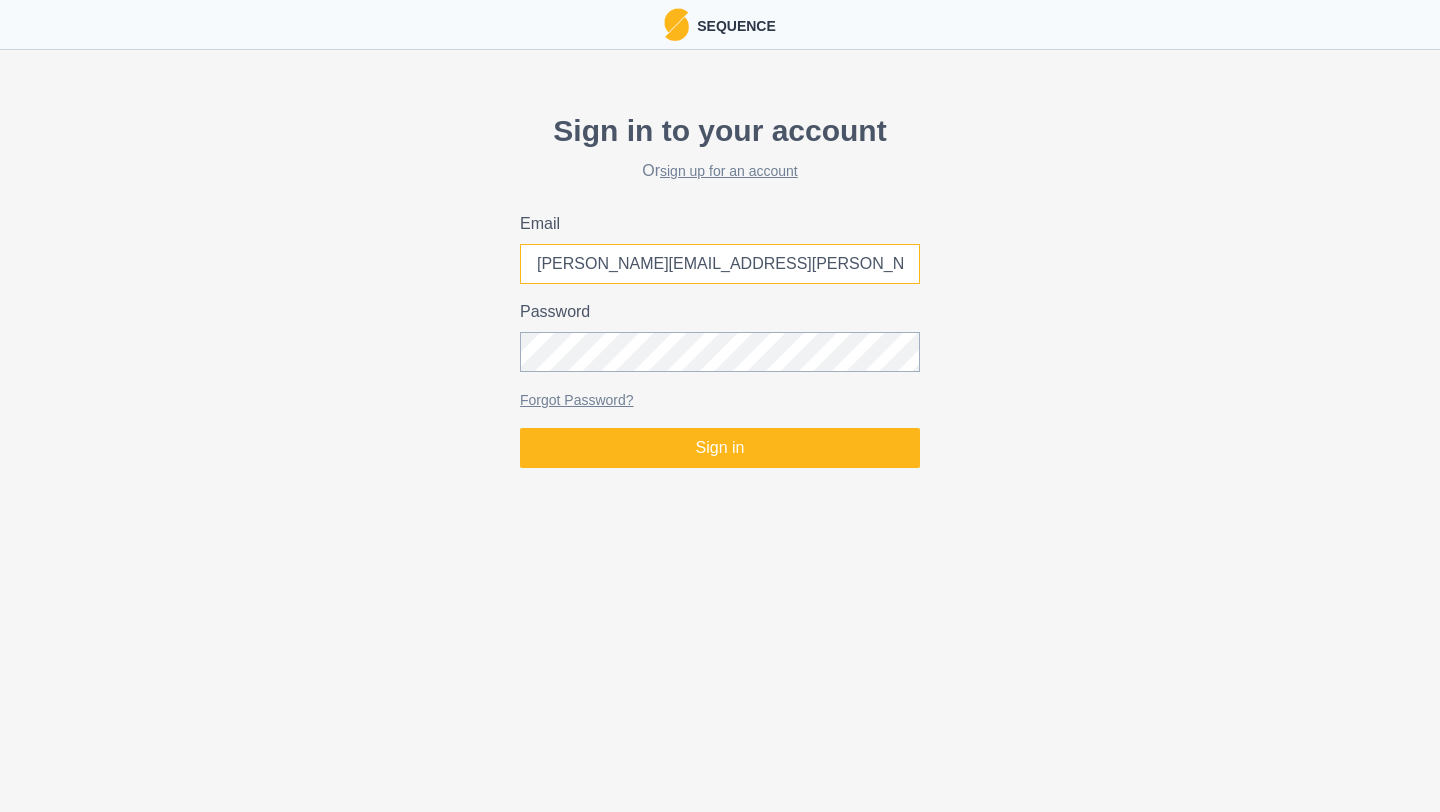 type on "[PERSON_NAME][EMAIL_ADDRESS][PERSON_NAME][DOMAIN_NAME]" 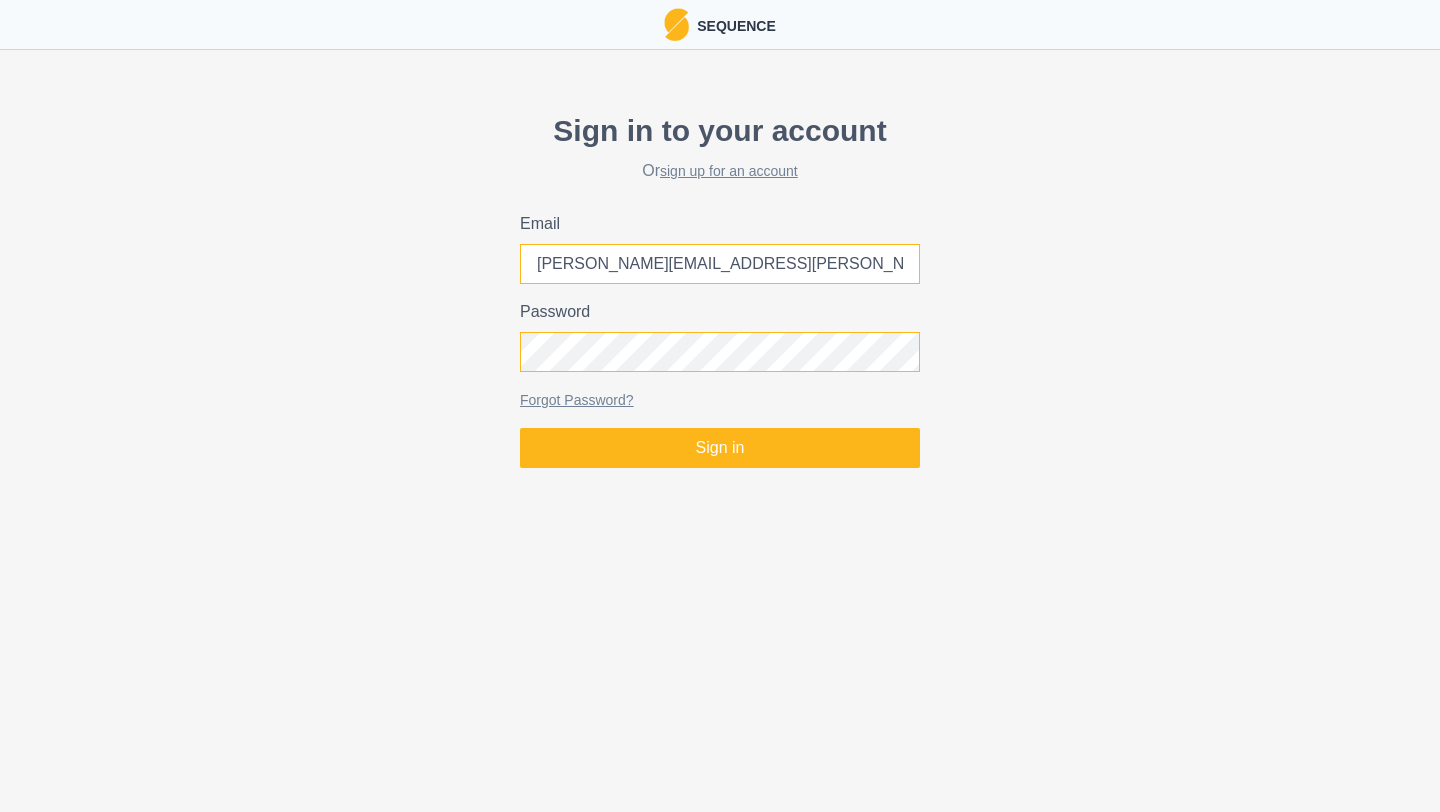 click on "Sign in" at bounding box center (720, 448) 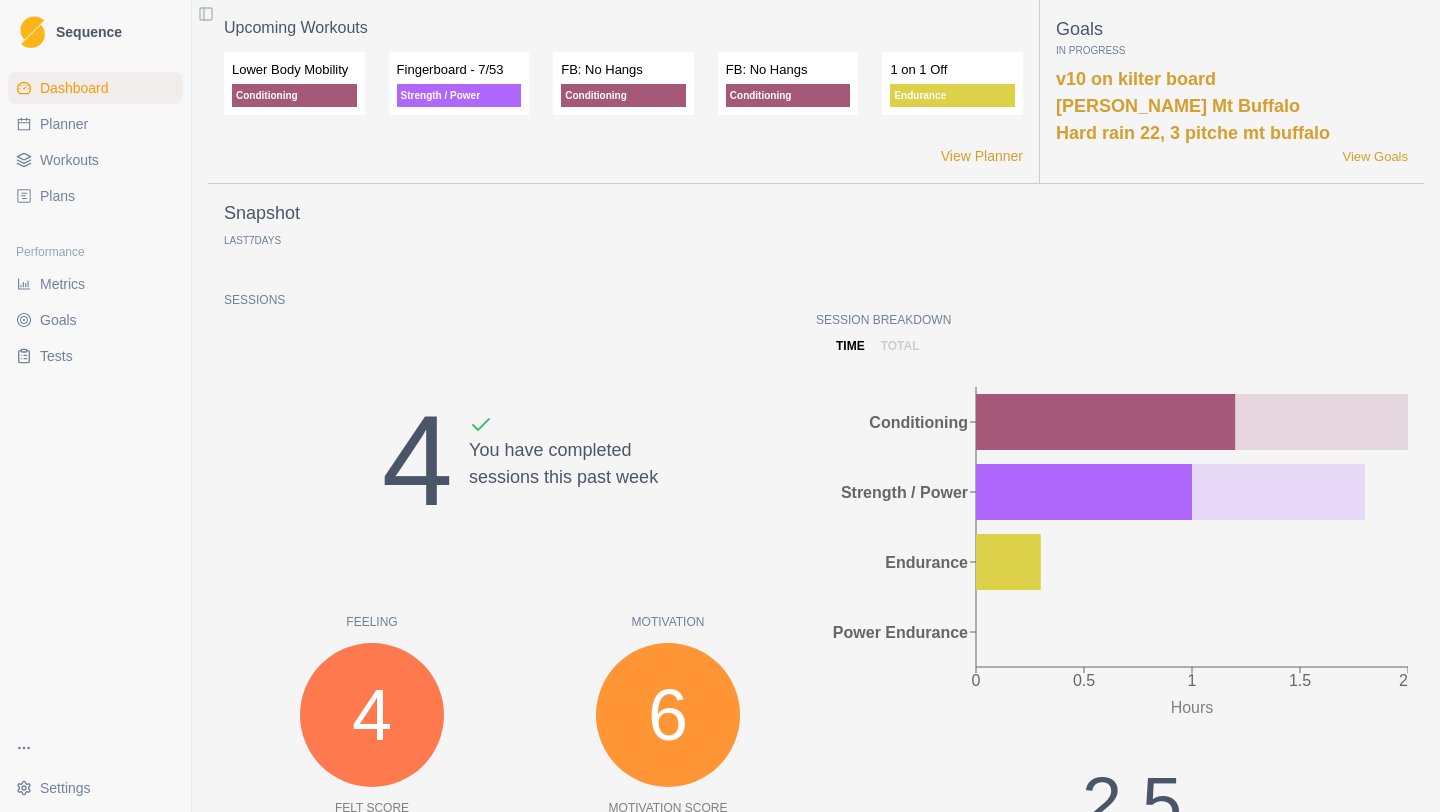 click on "Planner" at bounding box center (64, 124) 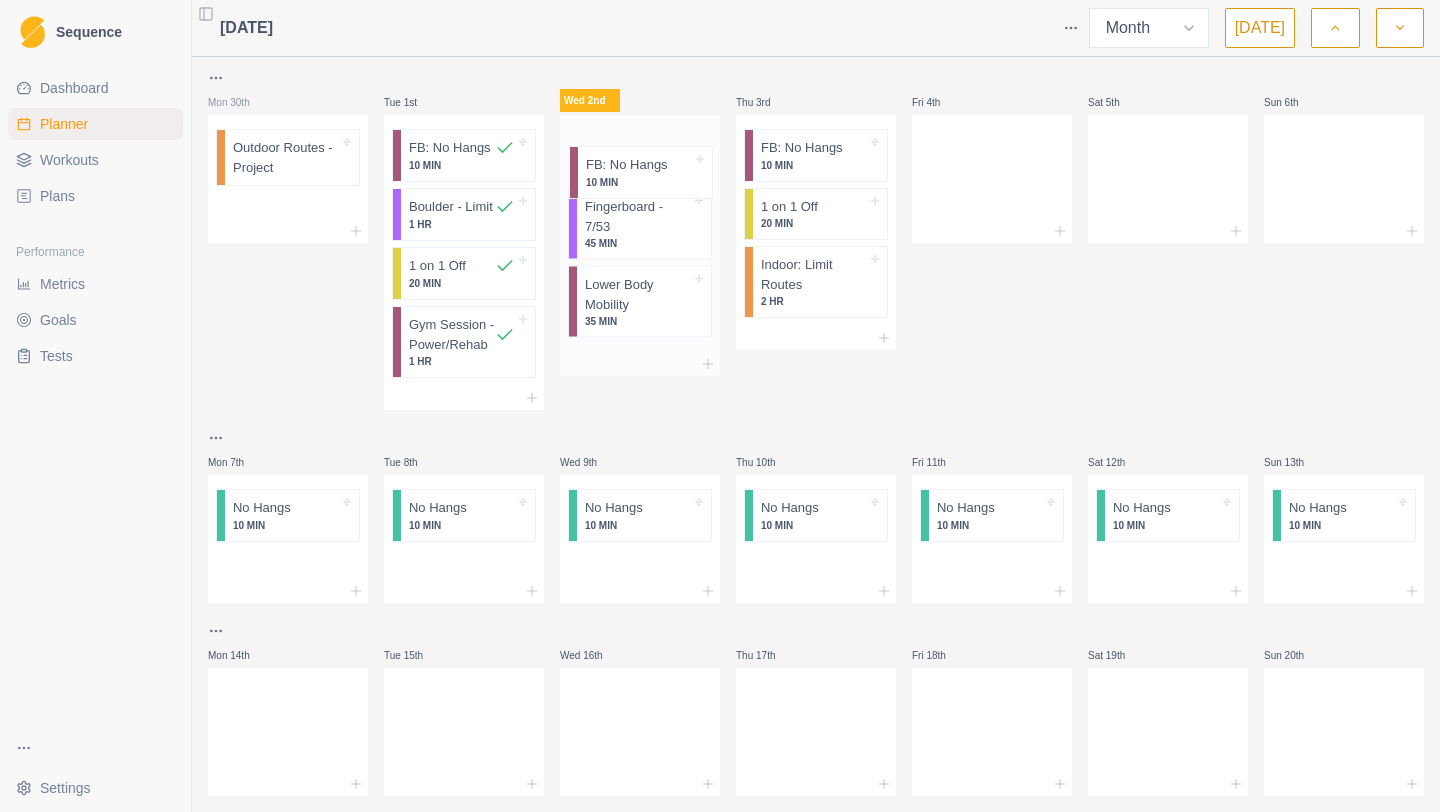 drag, startPoint x: 638, startPoint y: 240, endPoint x: 639, endPoint y: 166, distance: 74.00676 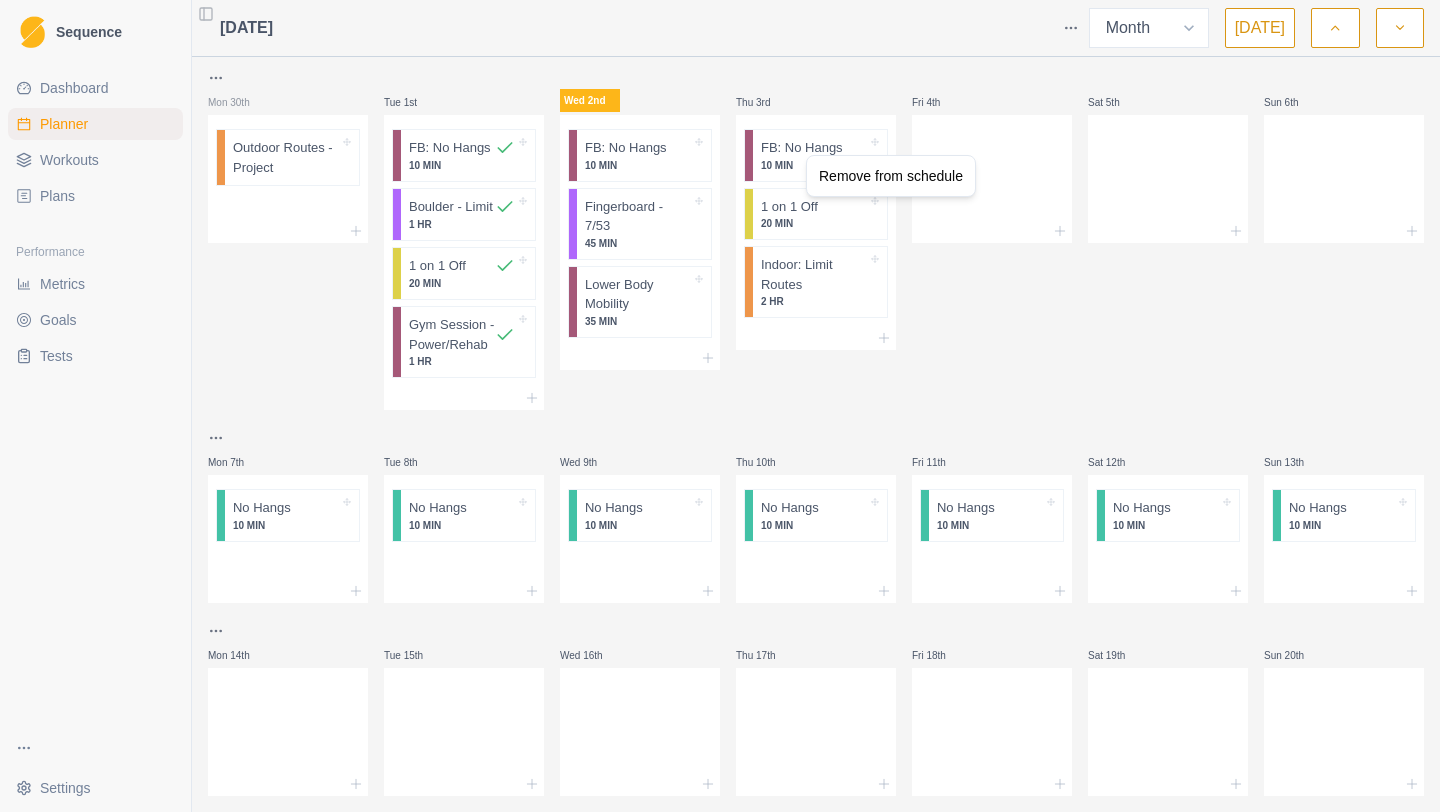 click on "Sequence Dashboard Planner Workouts Plans Performance Metrics Goals Tests Settings Toggle Sidebar [DATE] Week Month [DATE] Mon 30th Outdoor Routes - Project Tue 1st FB: No Hangs 10 MIN Boulder - Limit 1 HR 1 on 1 Off 20 MIN Gym Session - Power/Rehab 1 HR Wed 2nd FB: No Hangs 10 MIN Fingerboard - 7/53 45 MIN Lower Body Mobility 35 MIN Thu 3rd FB: No Hangs 10 MIN 1 on 1 Off 20 MIN Indoor: Limit Routes 2 HR Fri 4th Sat 5th Sun 6th Mon 7th No Hangs 10 MIN Tue 8th No Hangs 10 MIN Wed 9th No Hangs 10 MIN Thu 10th No Hangs 10 MIN Fri 11th No Hangs 10 MIN Sat 12th No Hangs 10 [PERSON_NAME] 13th No Hangs 10 MIN Mon 14th Tue 15th Wed 16th Thu 17th Fri 18th Sat 19th Sun 20th Mon 21st Tue 22nd Wed 23rd Thu 24th Fri 25th Sat 26th Sun 27th Mon 28th Tue 29th Wed 30th Thu 31st Fri 1st Sat 2nd Sun 3rd
Conditioning
You have dropped the item.
You have moved the item from position 2
to position 1
Remove from schedule" at bounding box center [720, 406] 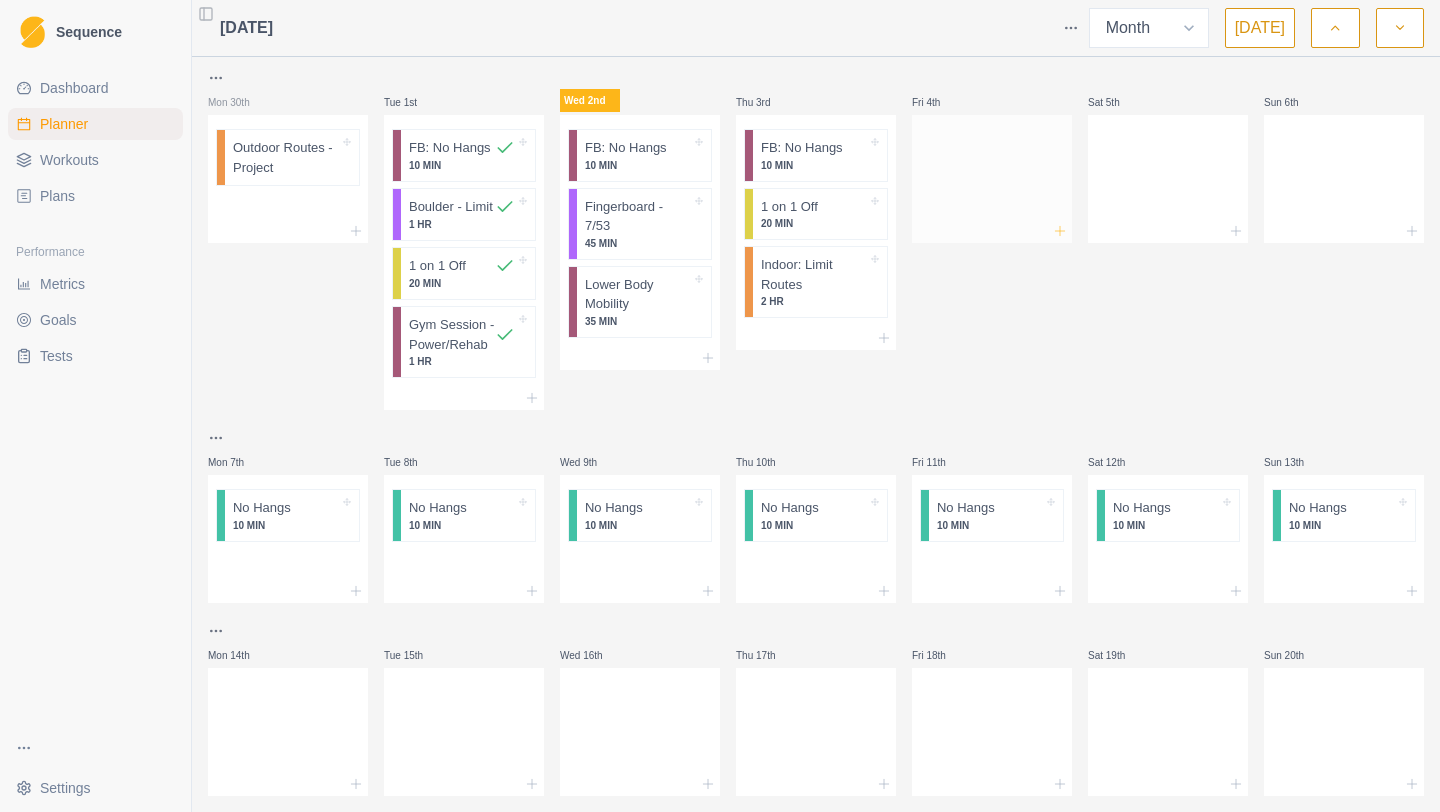 click 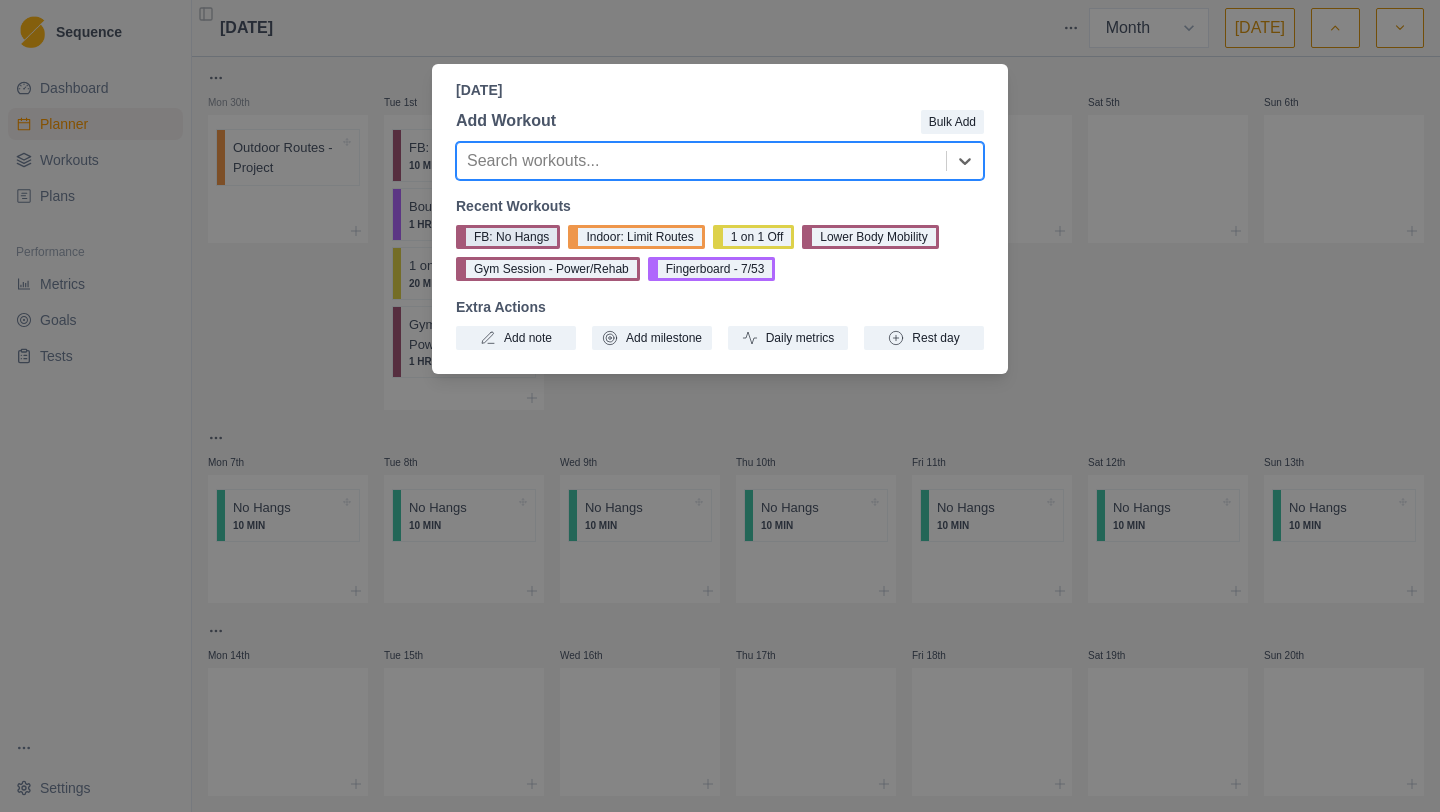 click on "FB: No Hangs" at bounding box center [508, 237] 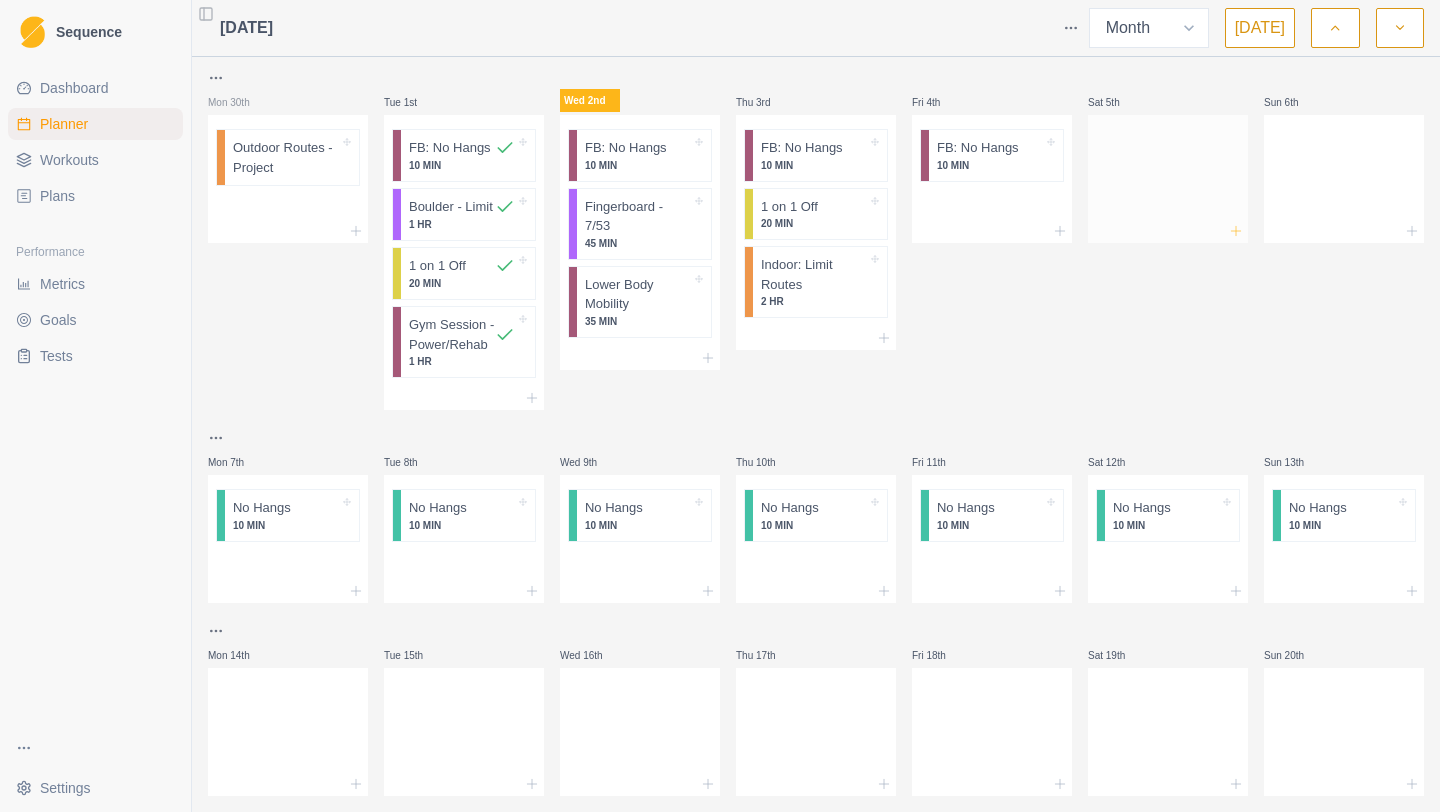 click 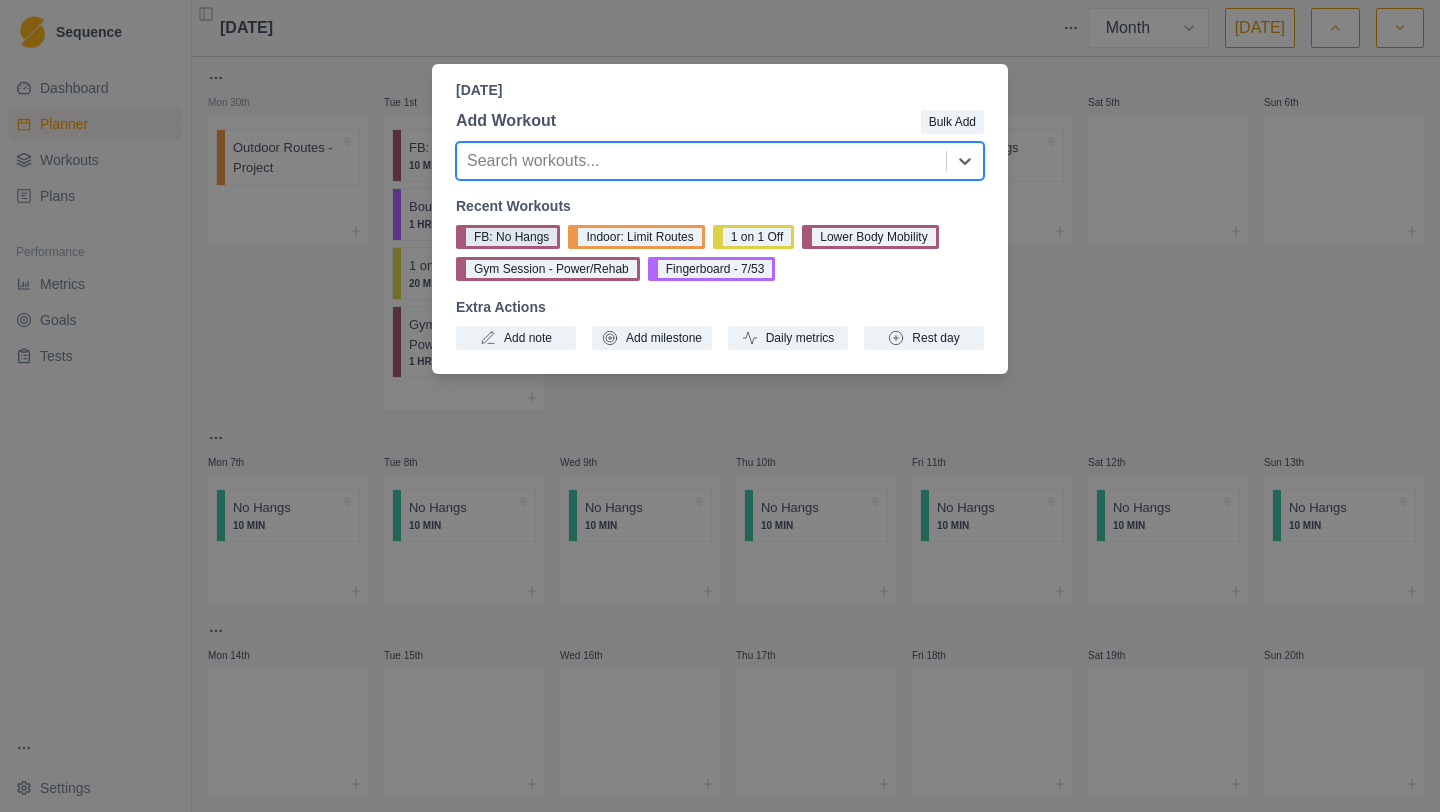 click on "FB: No Hangs" at bounding box center [508, 237] 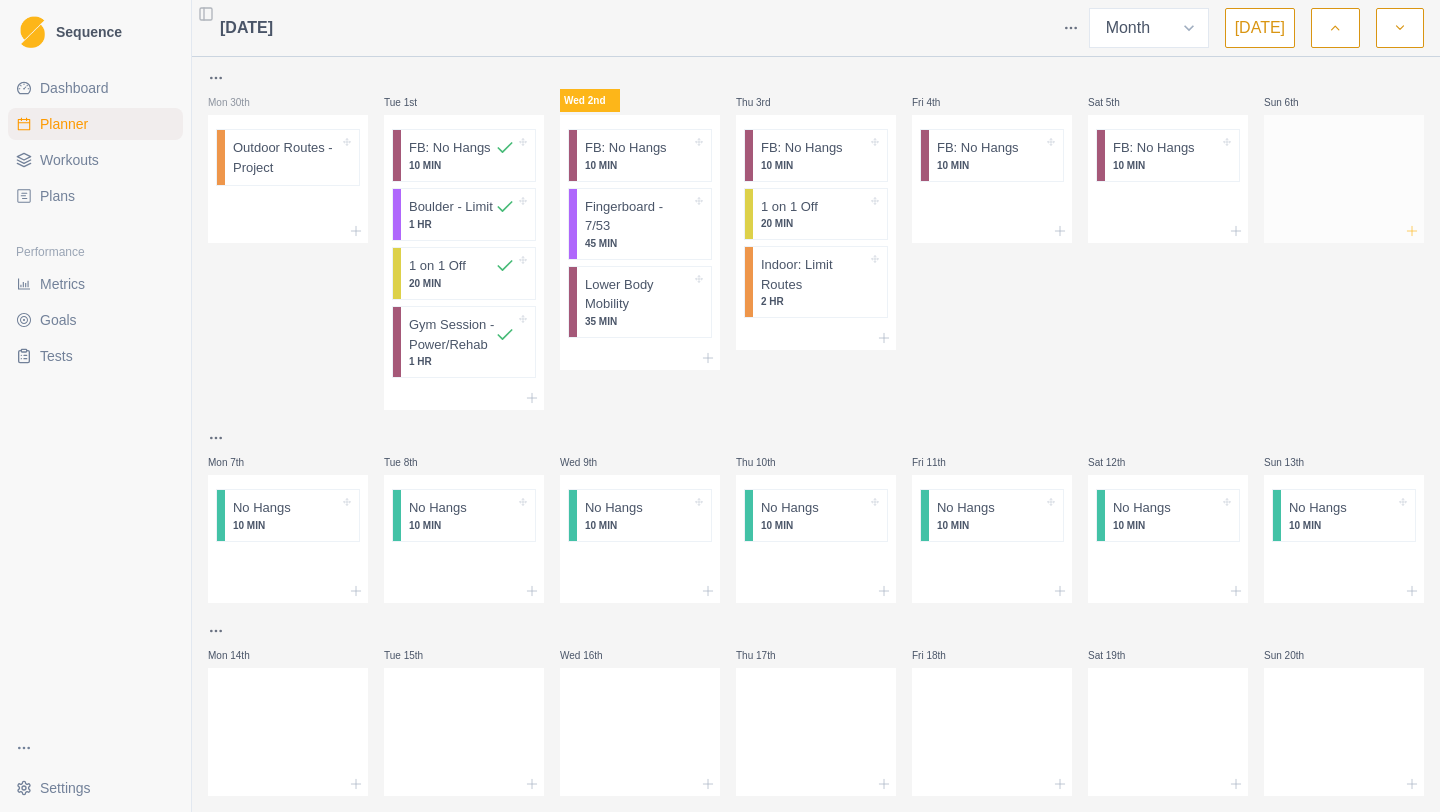 click 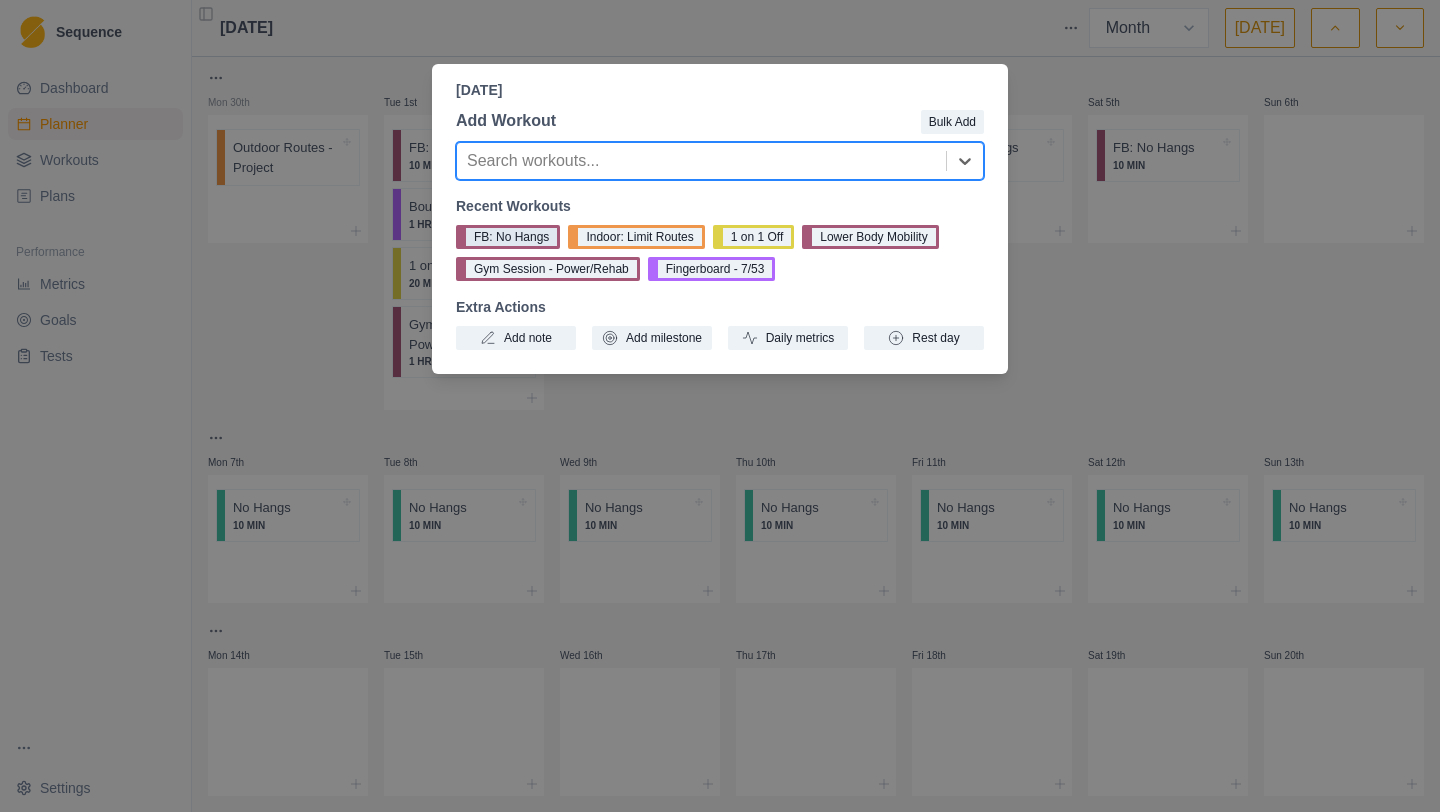 click on "FB: No Hangs" at bounding box center (508, 237) 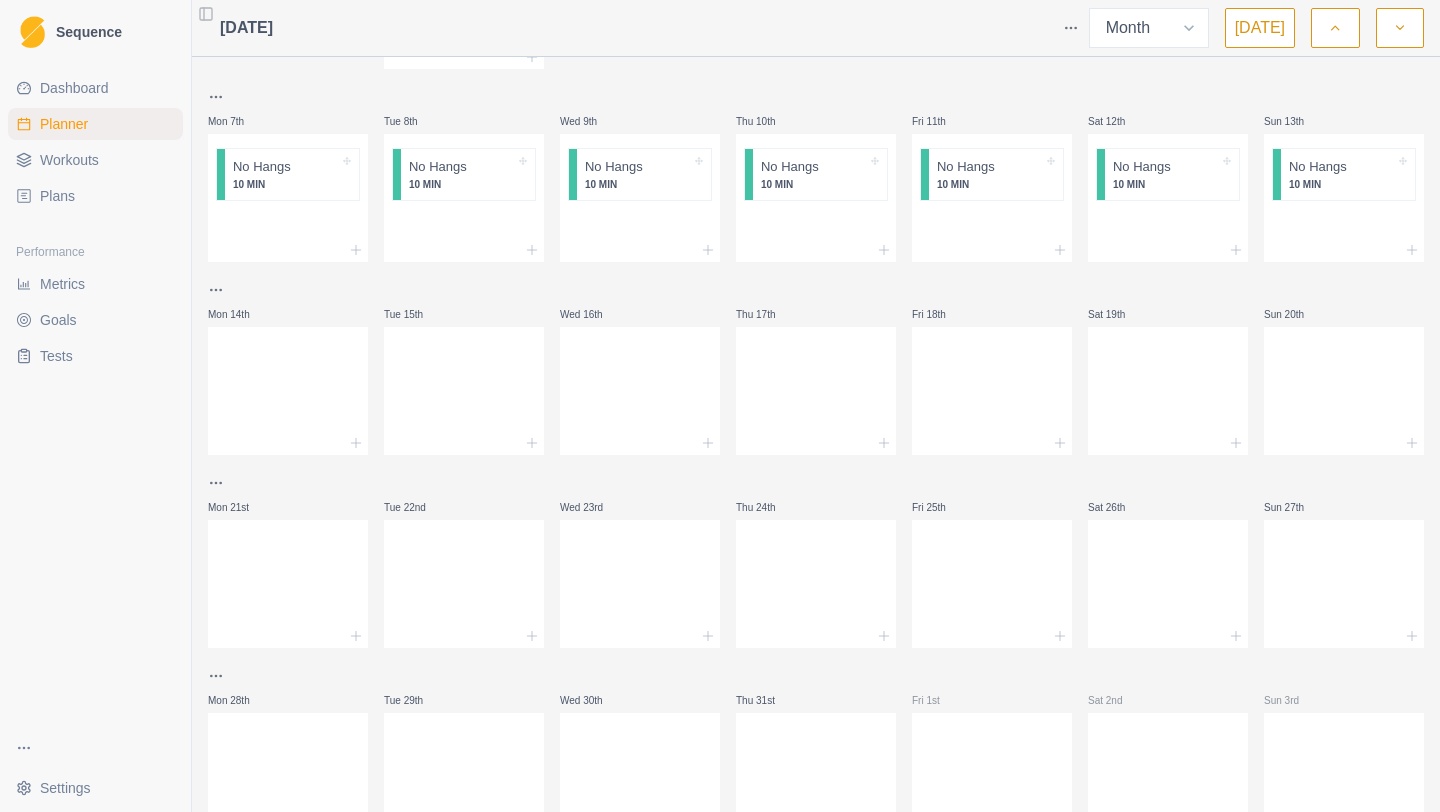 scroll, scrollTop: 358, scrollLeft: 0, axis: vertical 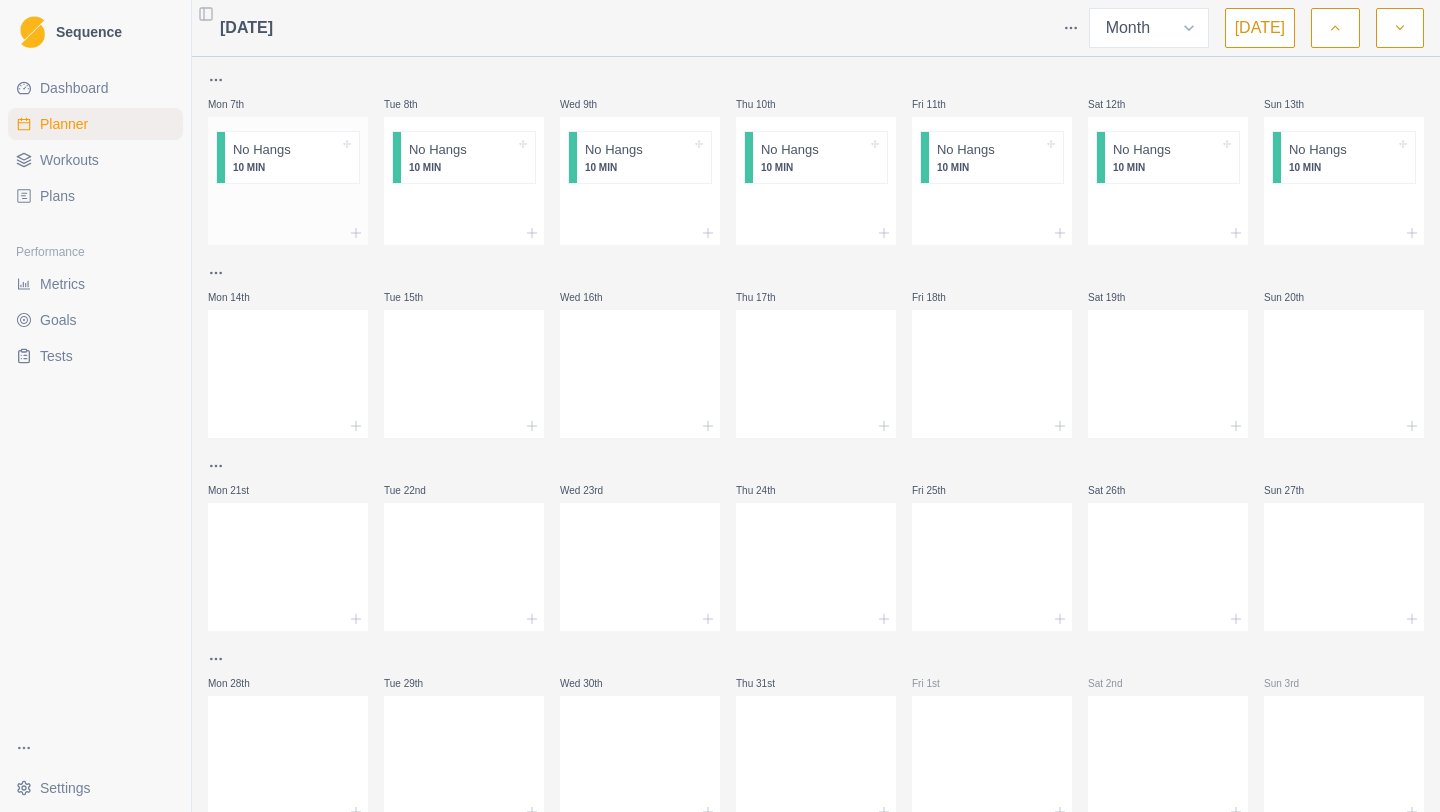 click at bounding box center (315, 150) 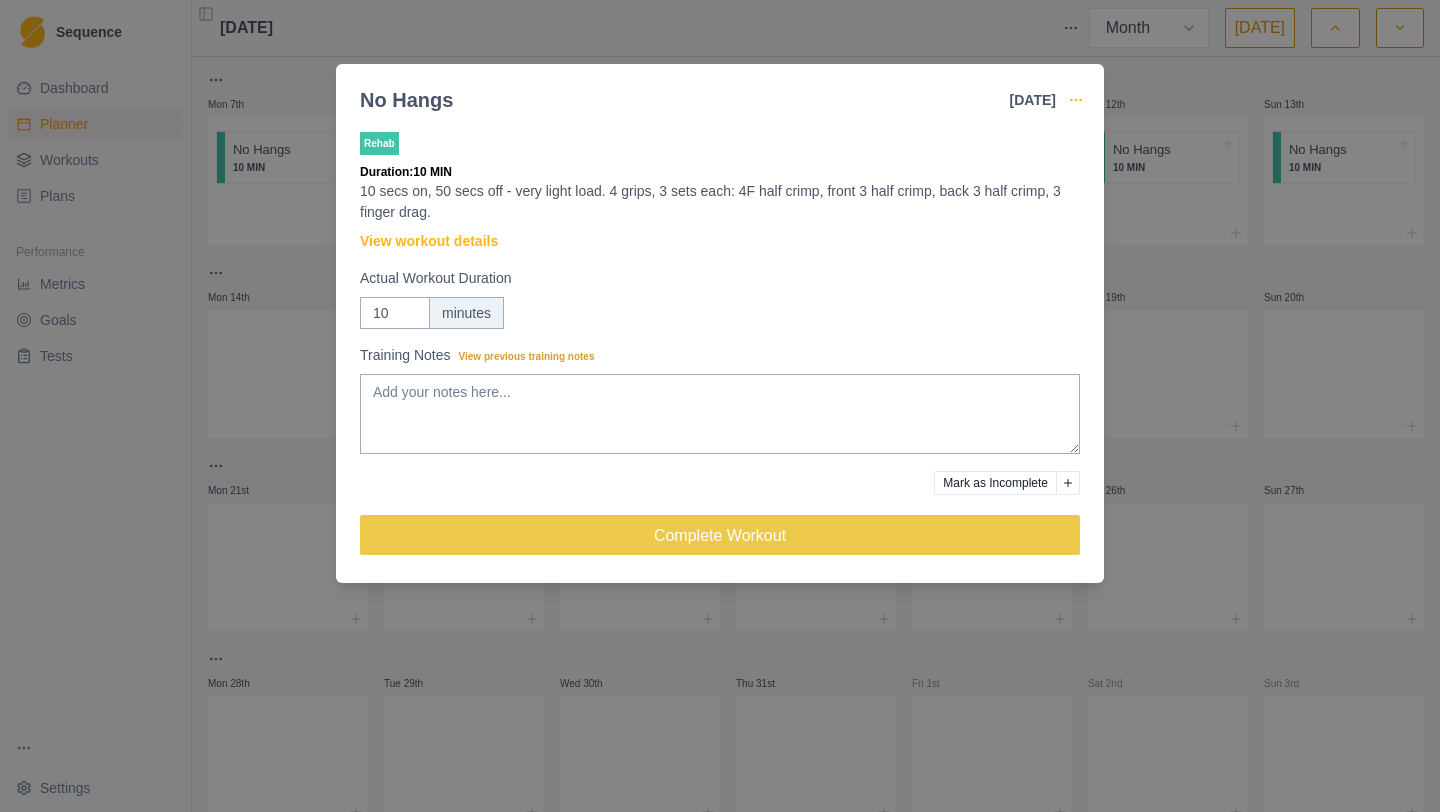 click 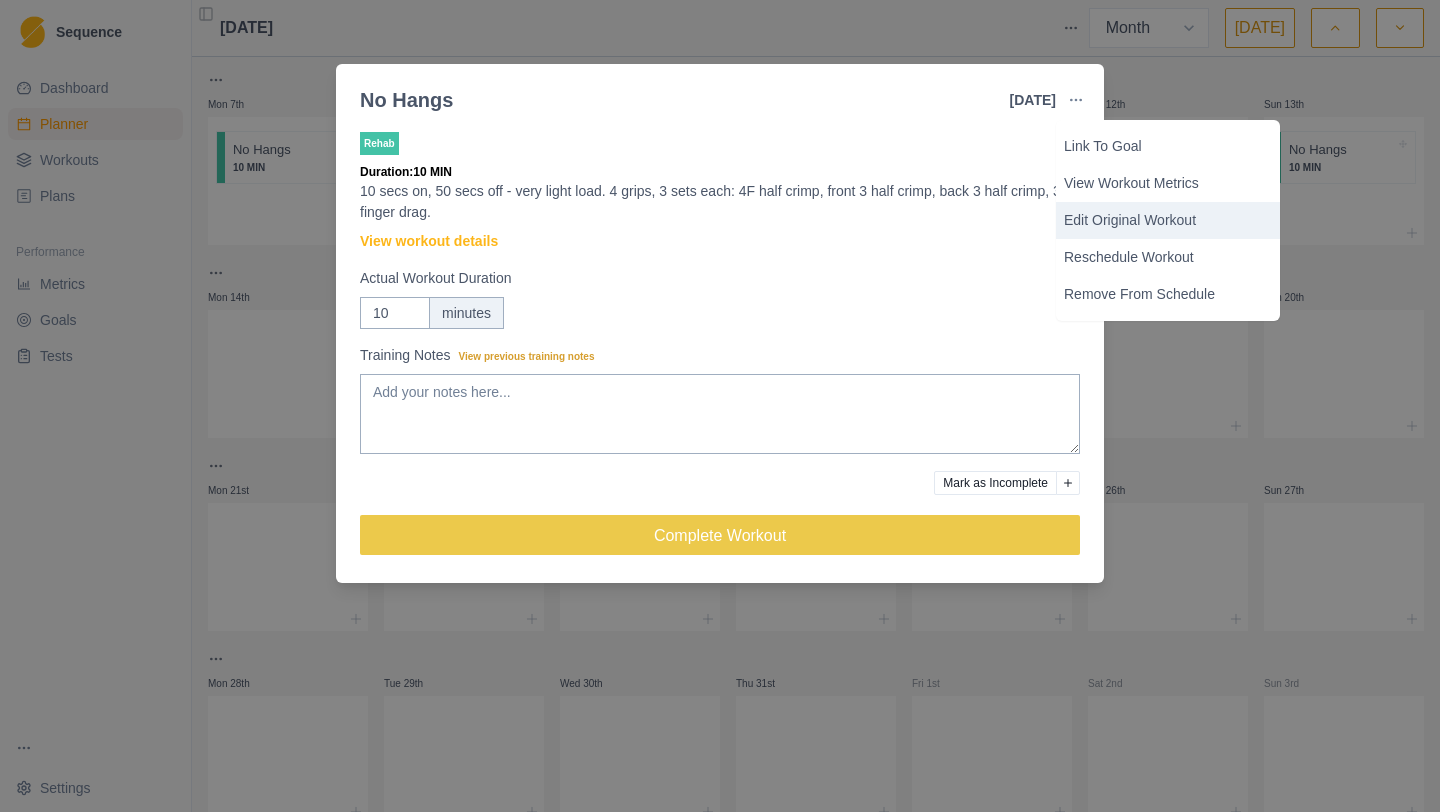 click on "Edit Original Workout" at bounding box center (1168, 220) 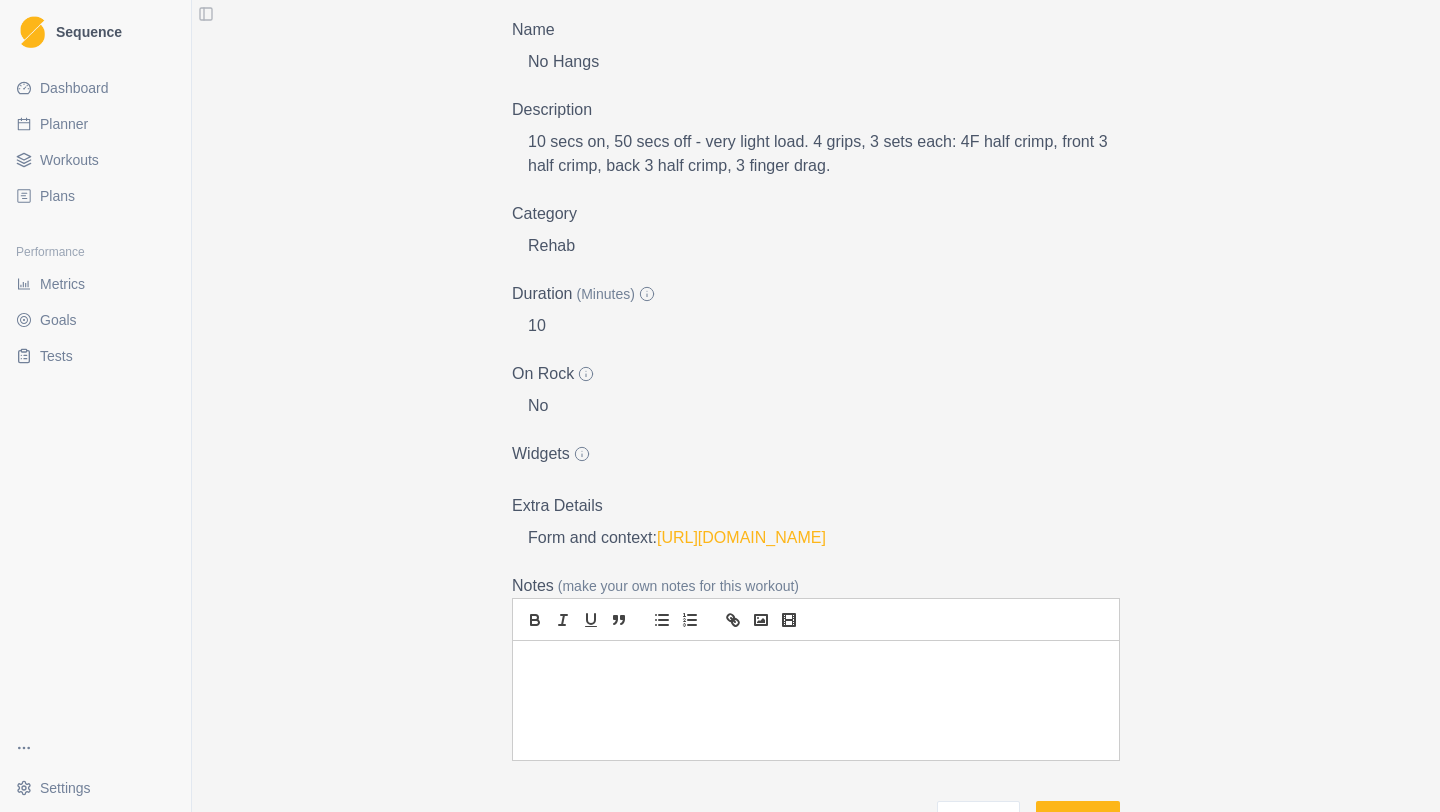 scroll, scrollTop: 260, scrollLeft: 0, axis: vertical 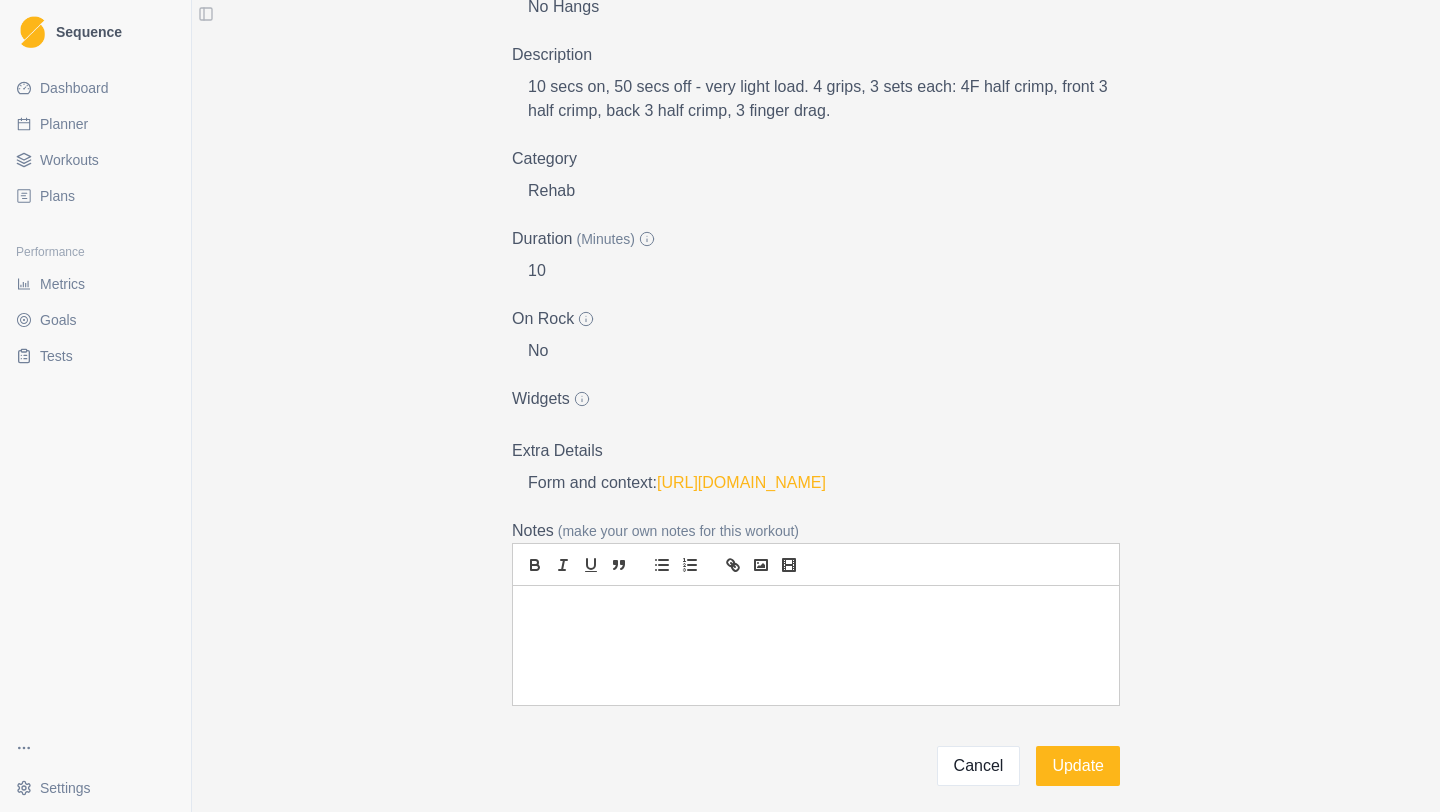 click on "Cancel" at bounding box center [979, 766] 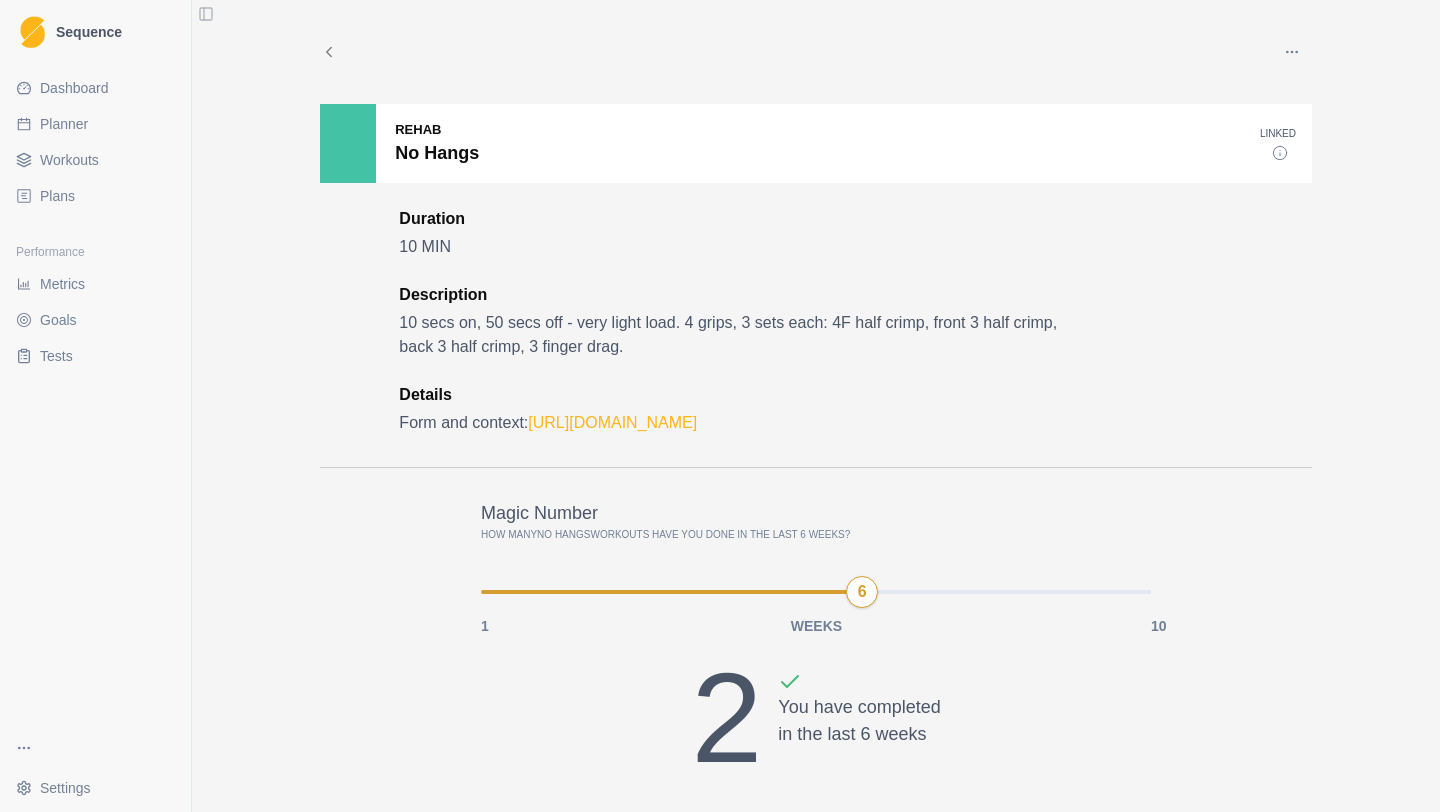 click 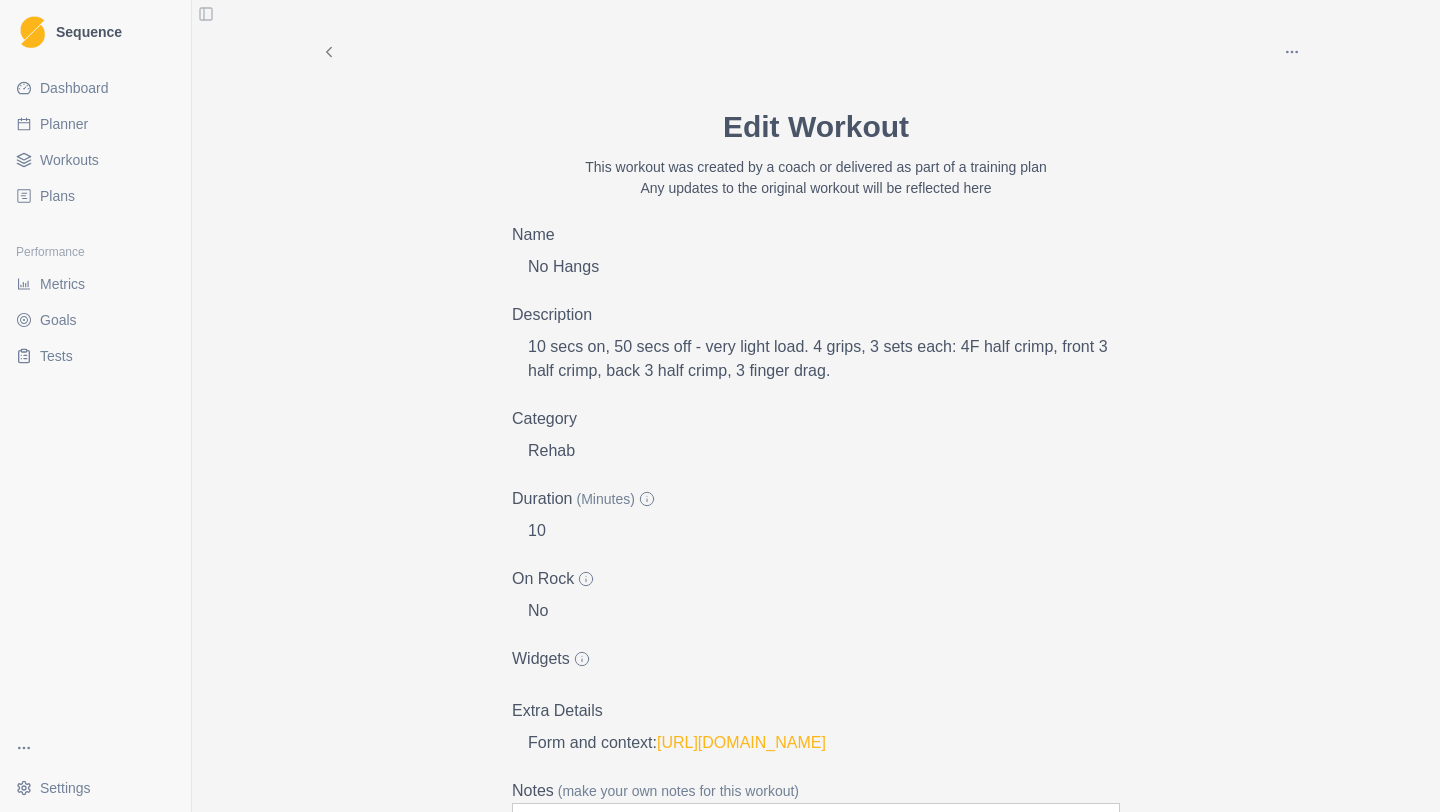 click 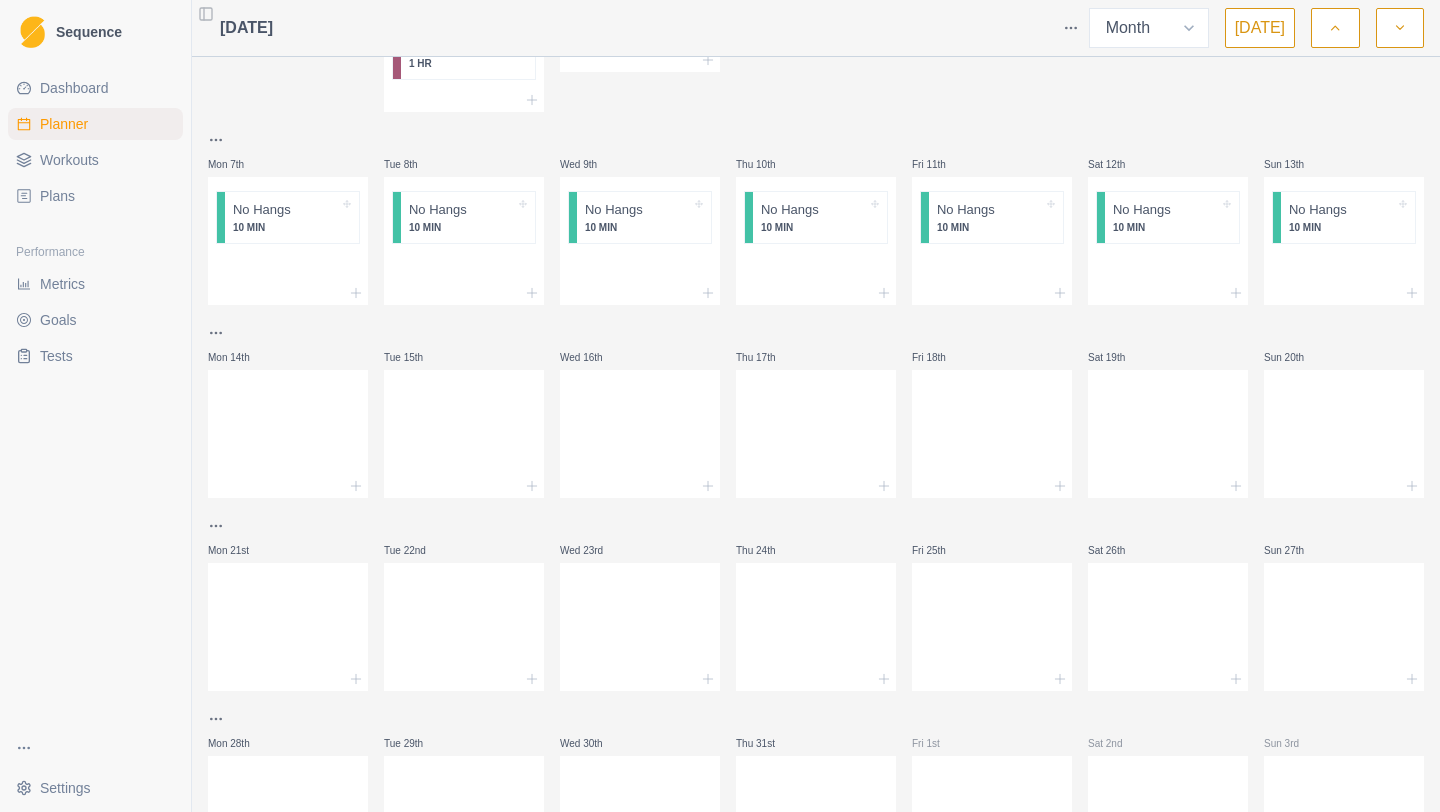 scroll, scrollTop: 305, scrollLeft: 0, axis: vertical 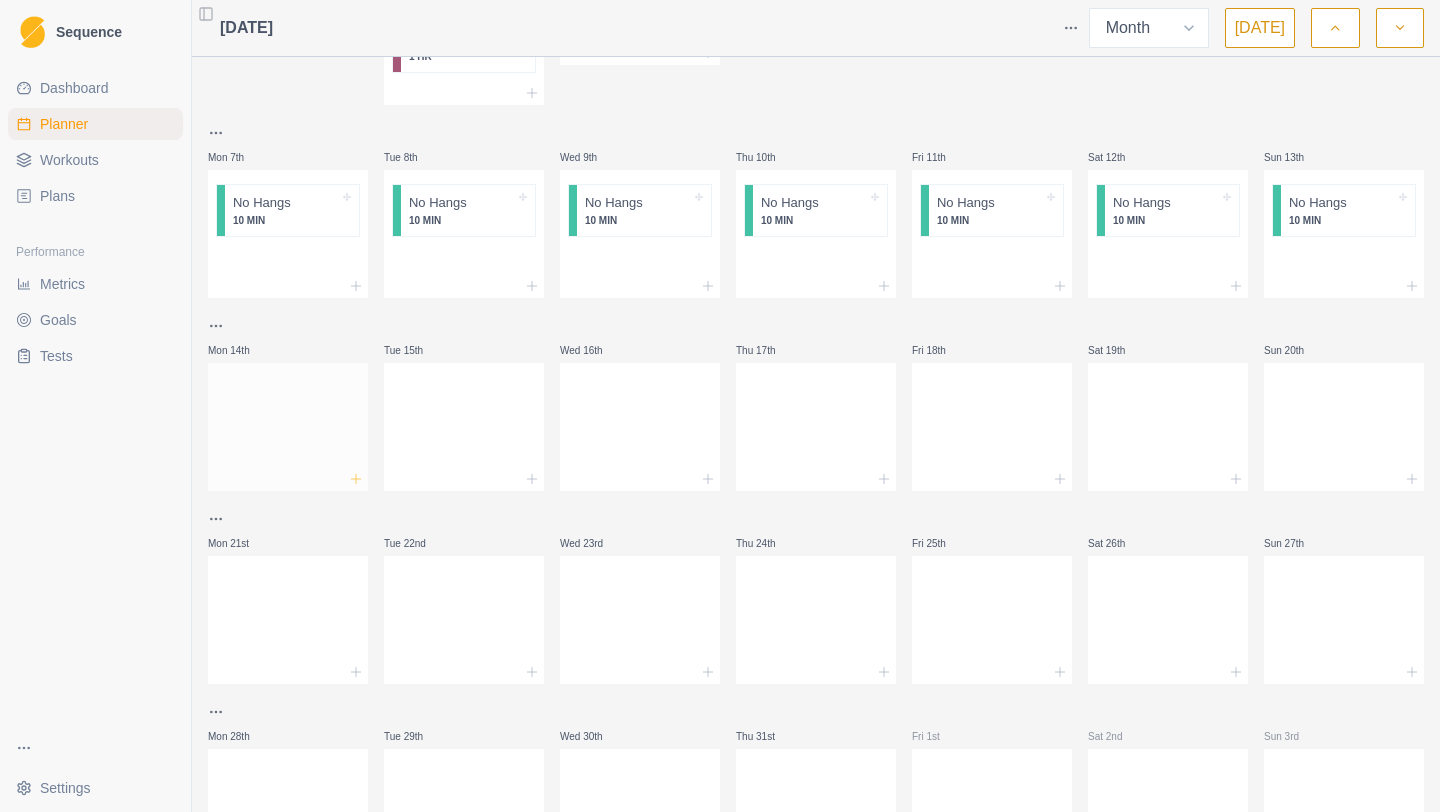 click 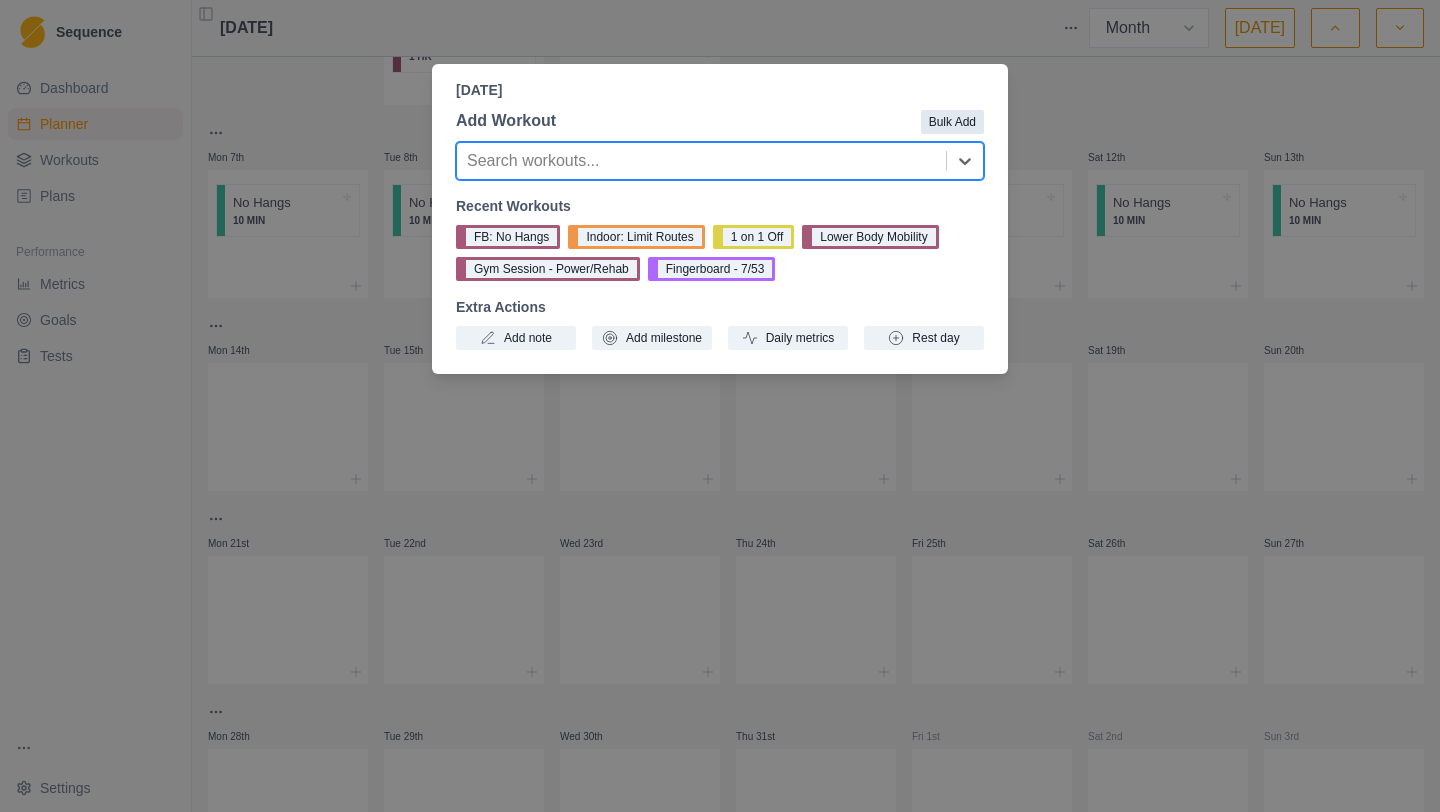 click on "Bulk Add" at bounding box center (952, 122) 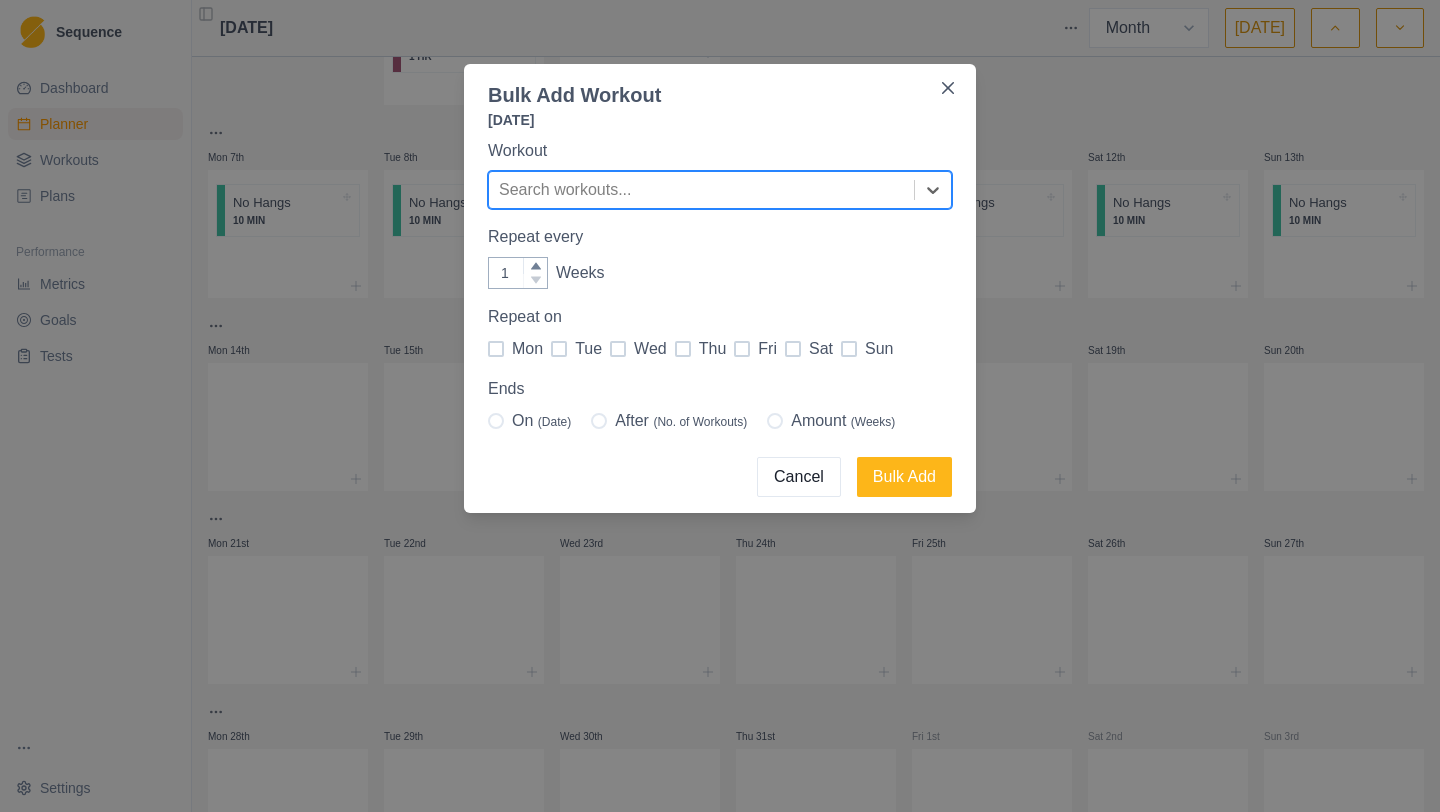 click at bounding box center (849, 349) 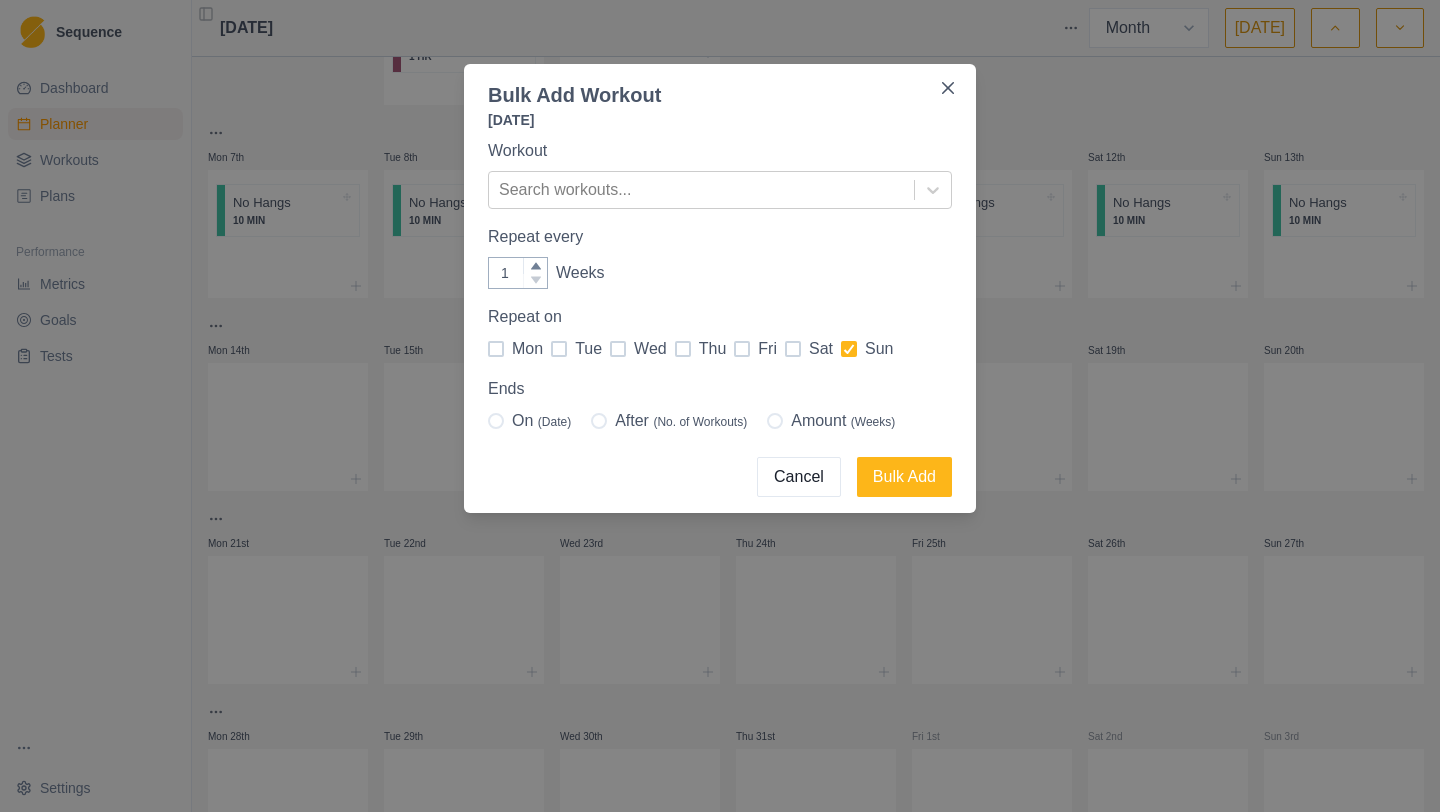 click at bounding box center [793, 349] 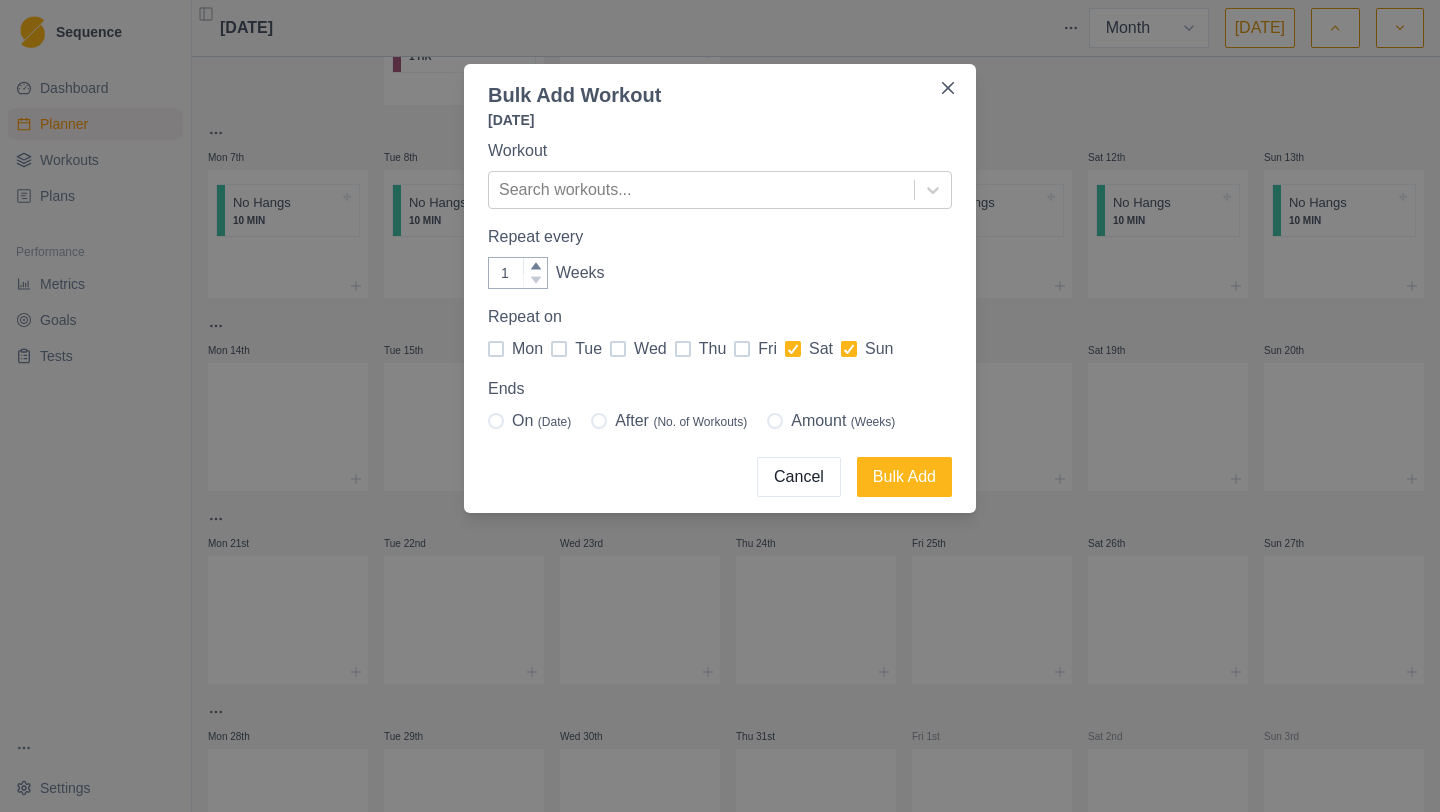 click at bounding box center [742, 349] 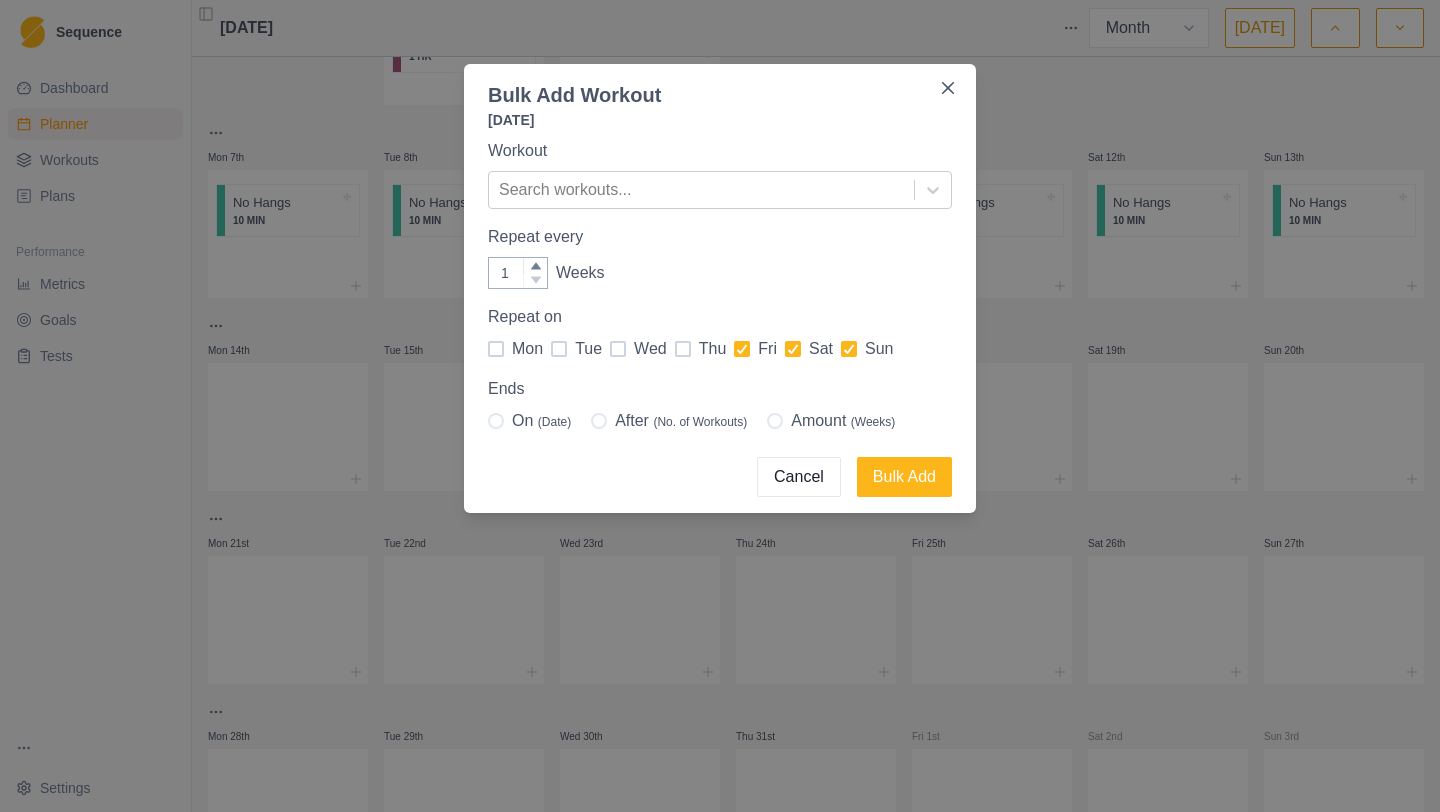 click at bounding box center [683, 349] 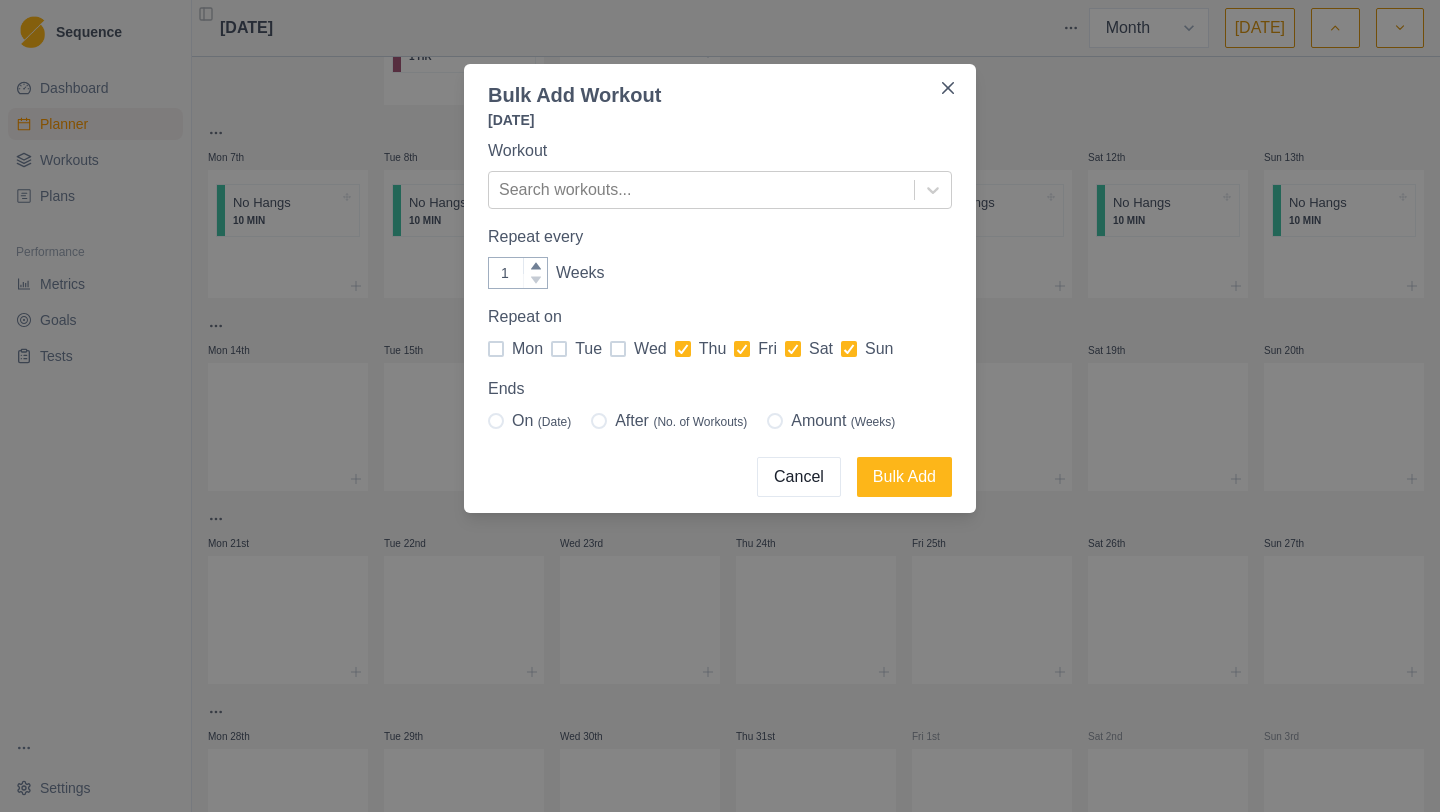 click at bounding box center [618, 349] 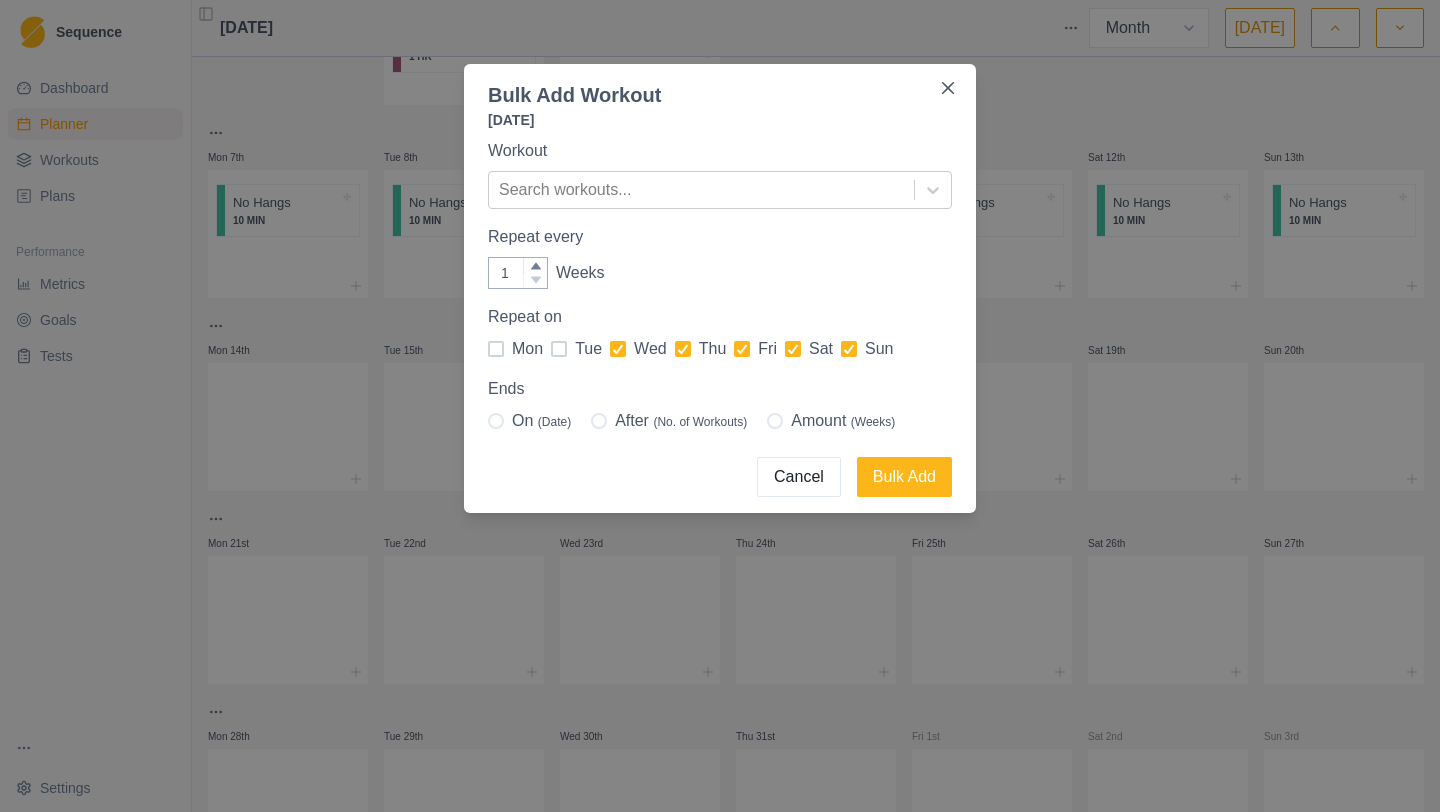 click on "tue" at bounding box center (576, 349) 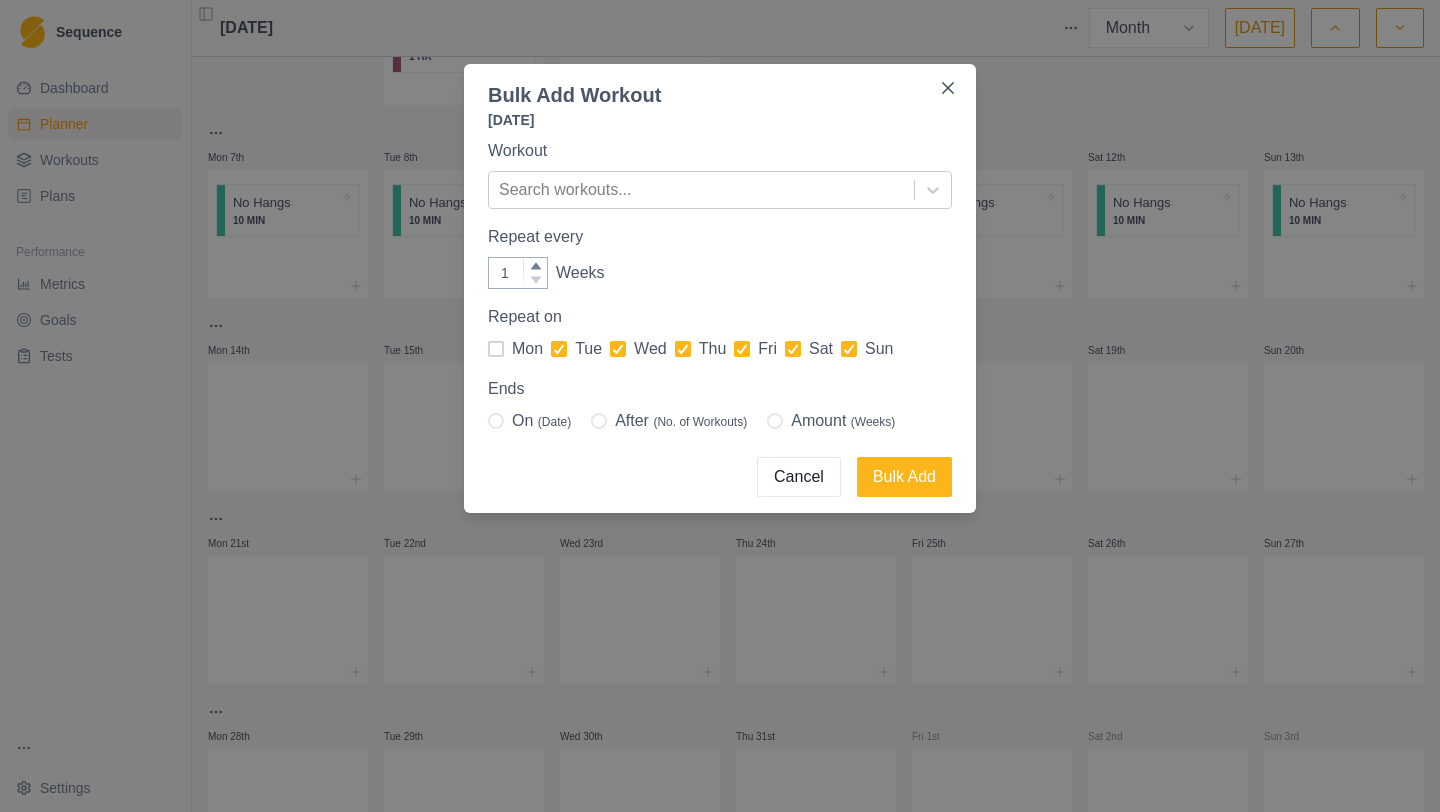 click at bounding box center [496, 349] 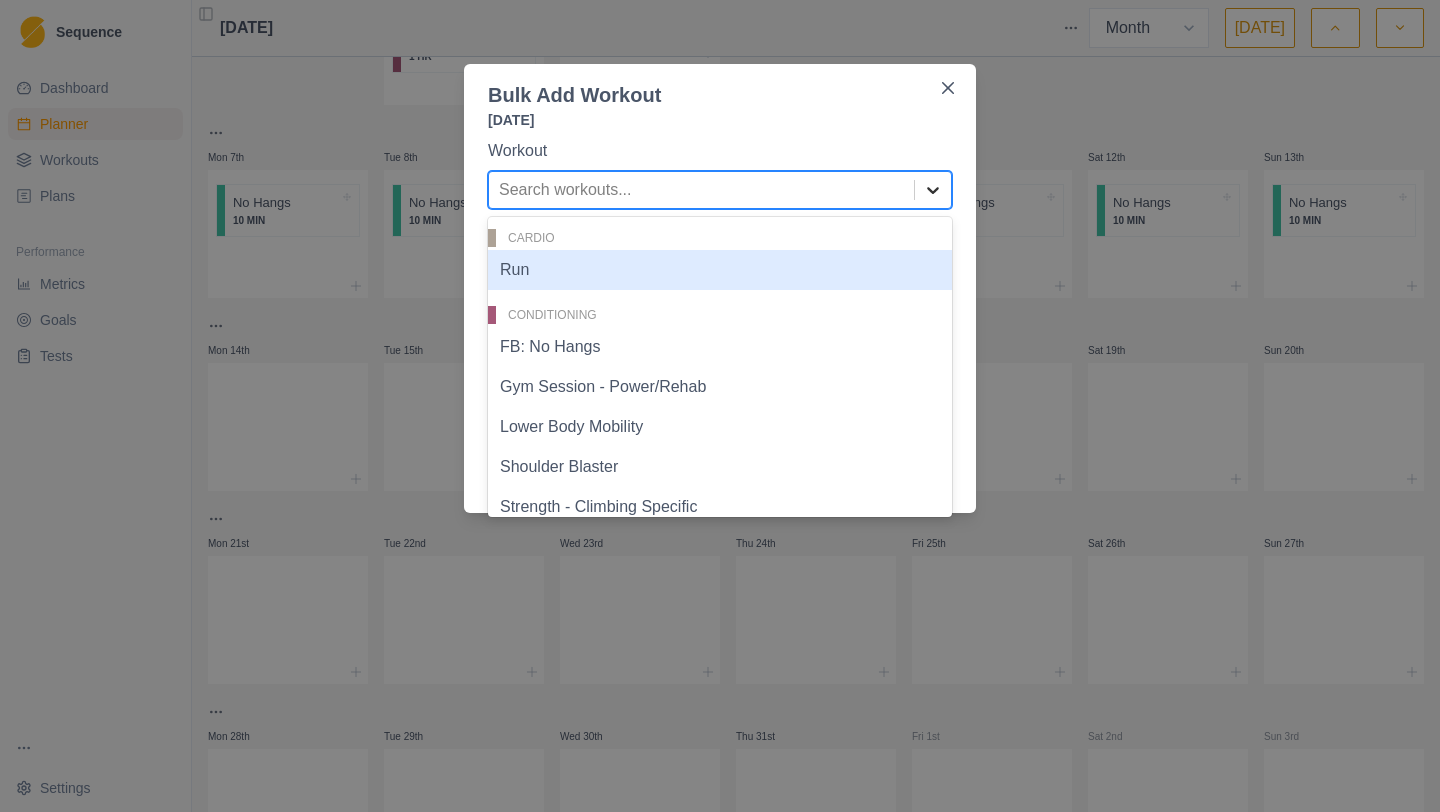 click 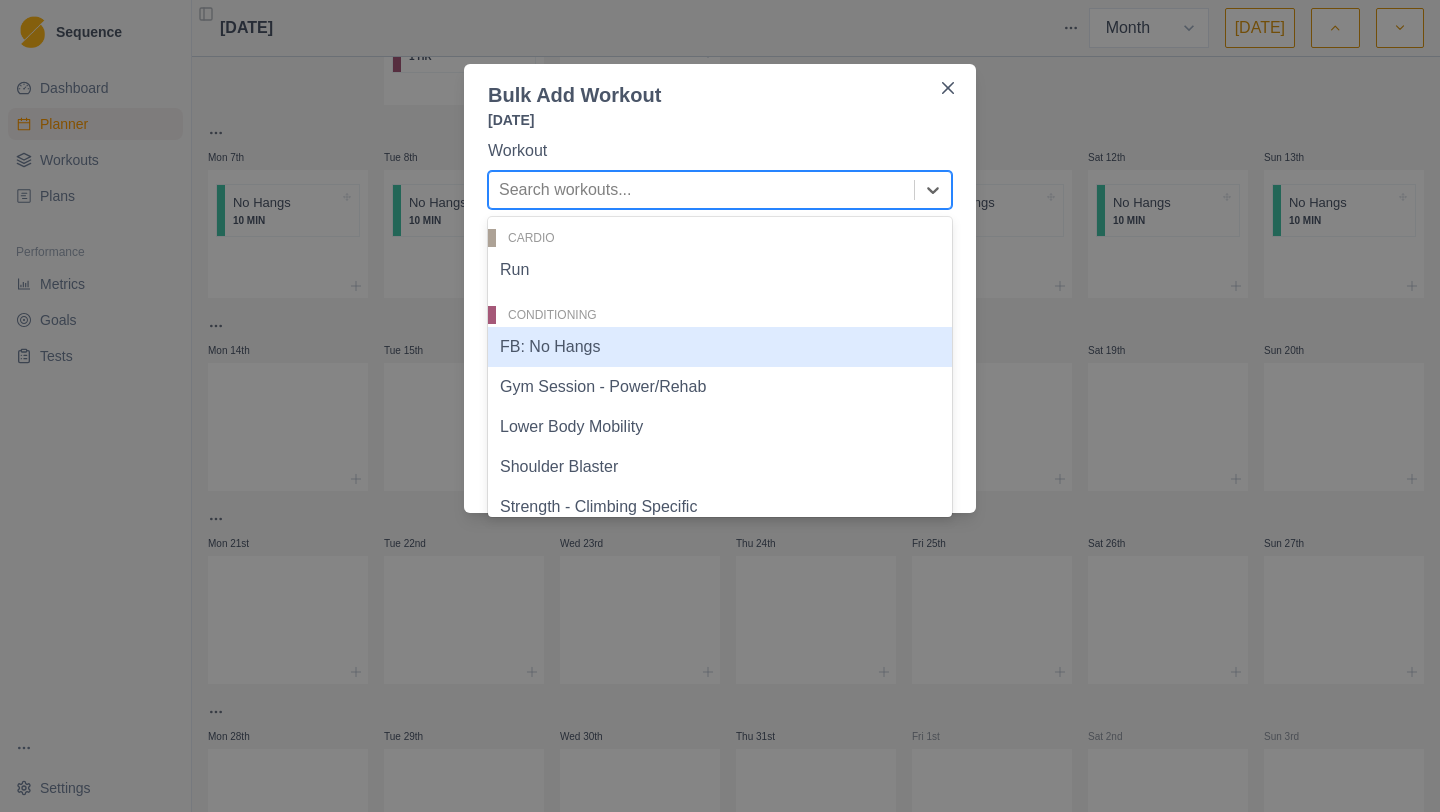 click on "FB: No Hangs" at bounding box center (720, 347) 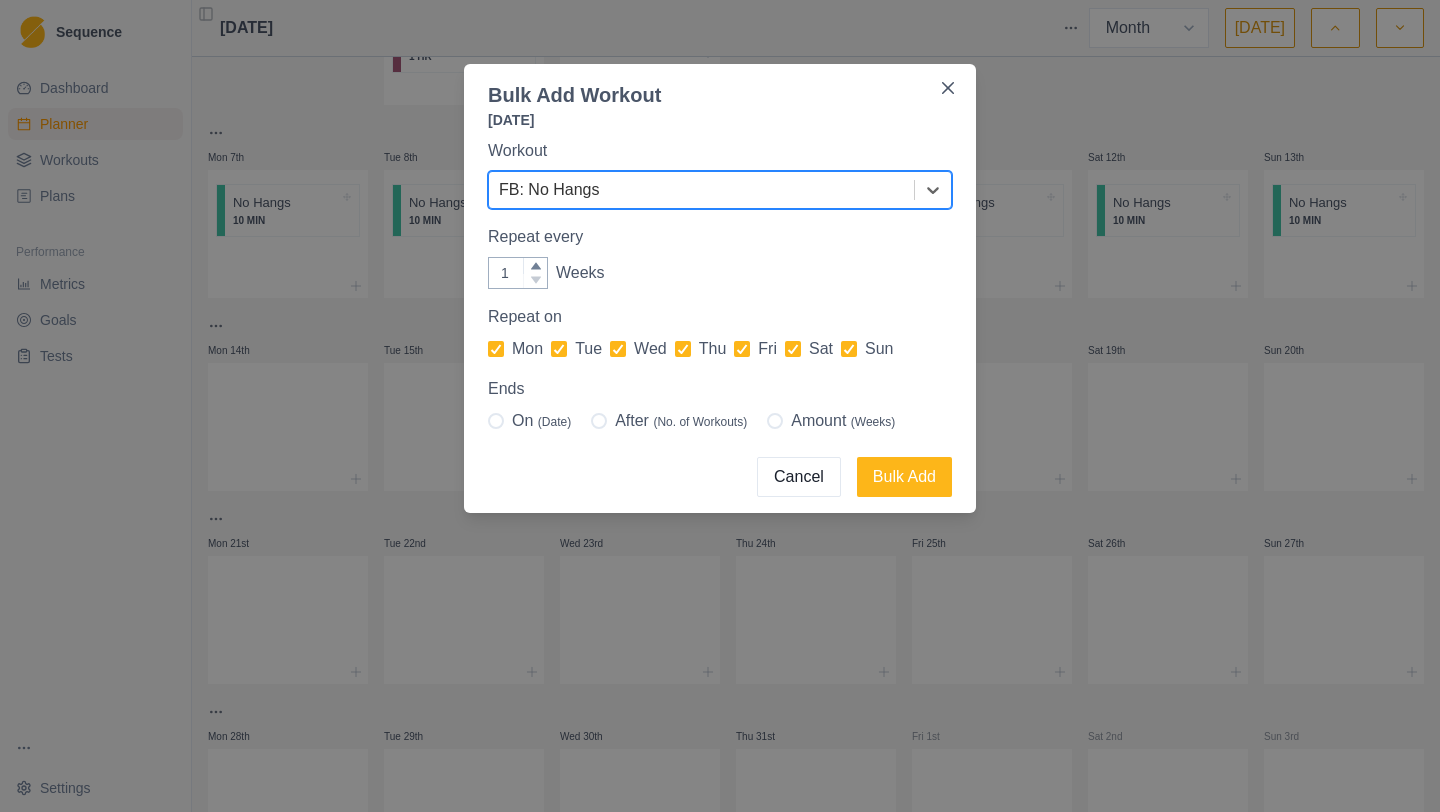 click at bounding box center (775, 421) 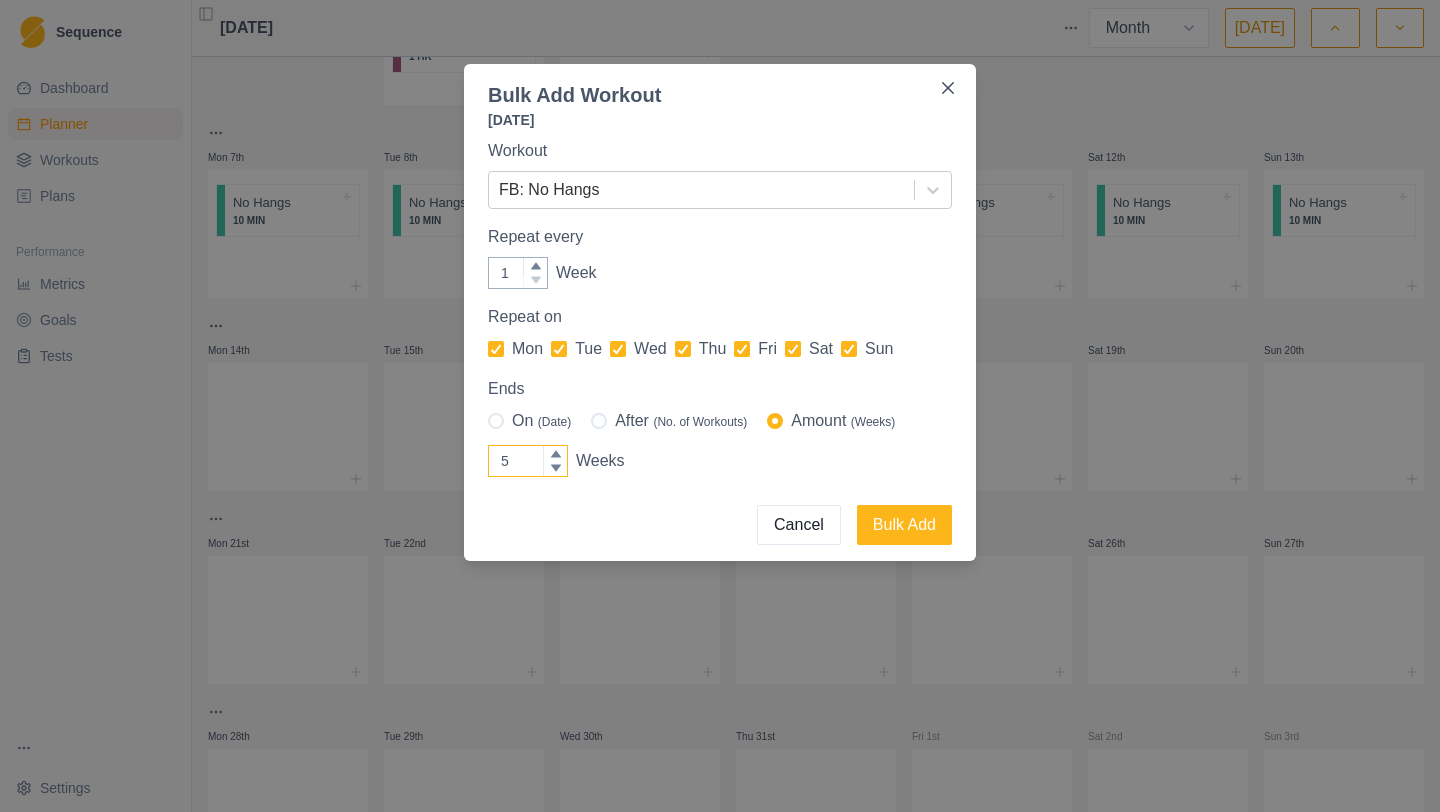 type on "4" 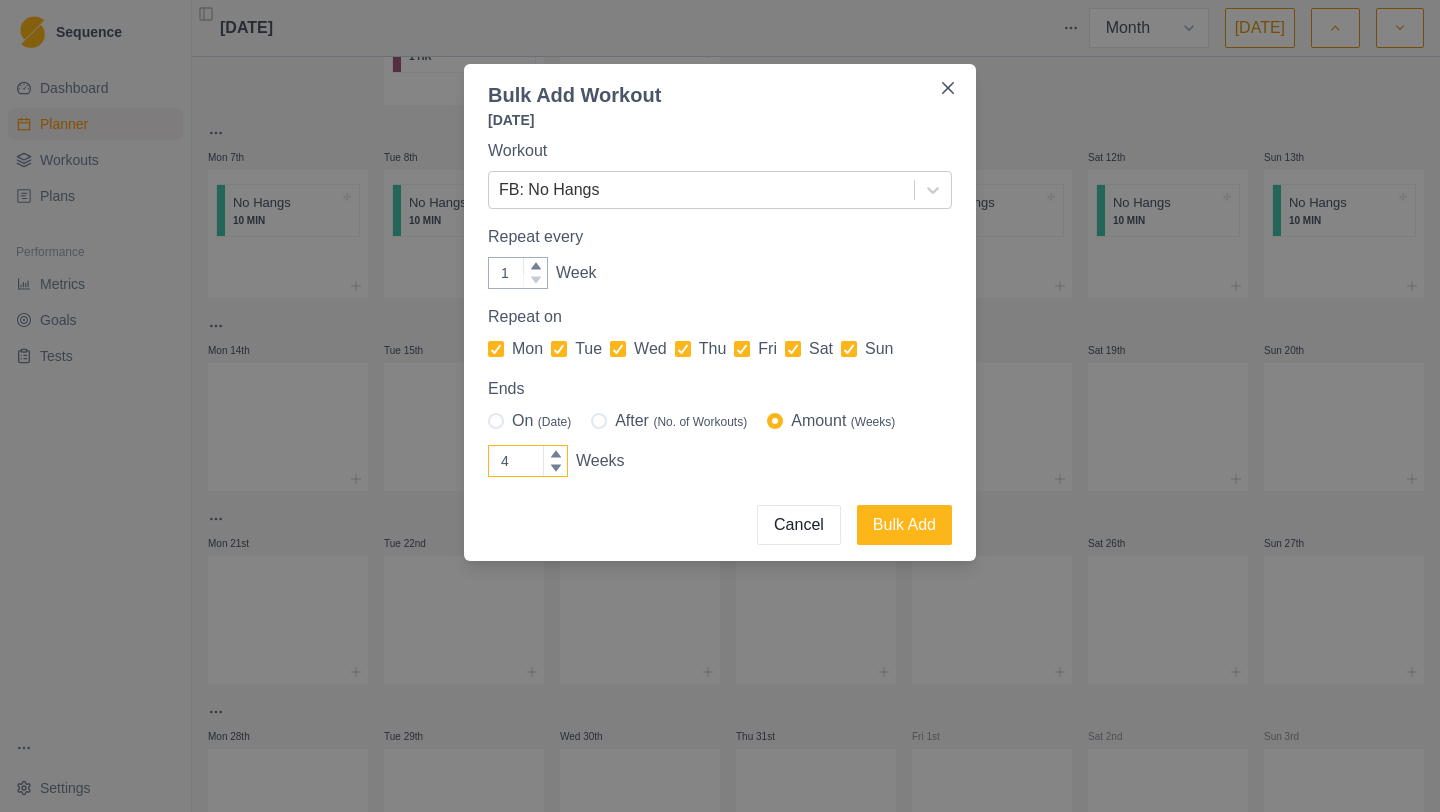 click 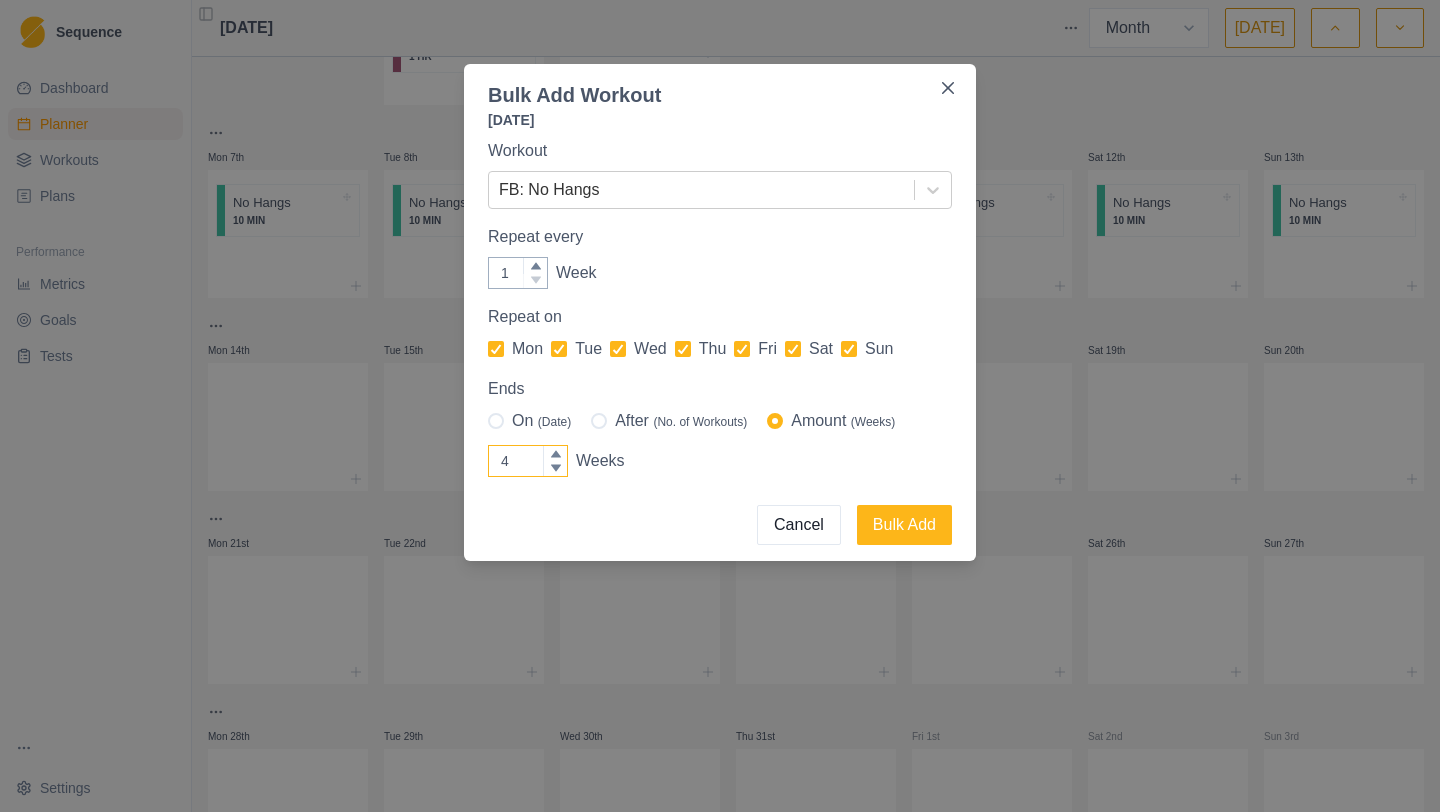 click on "4" at bounding box center (528, 461) 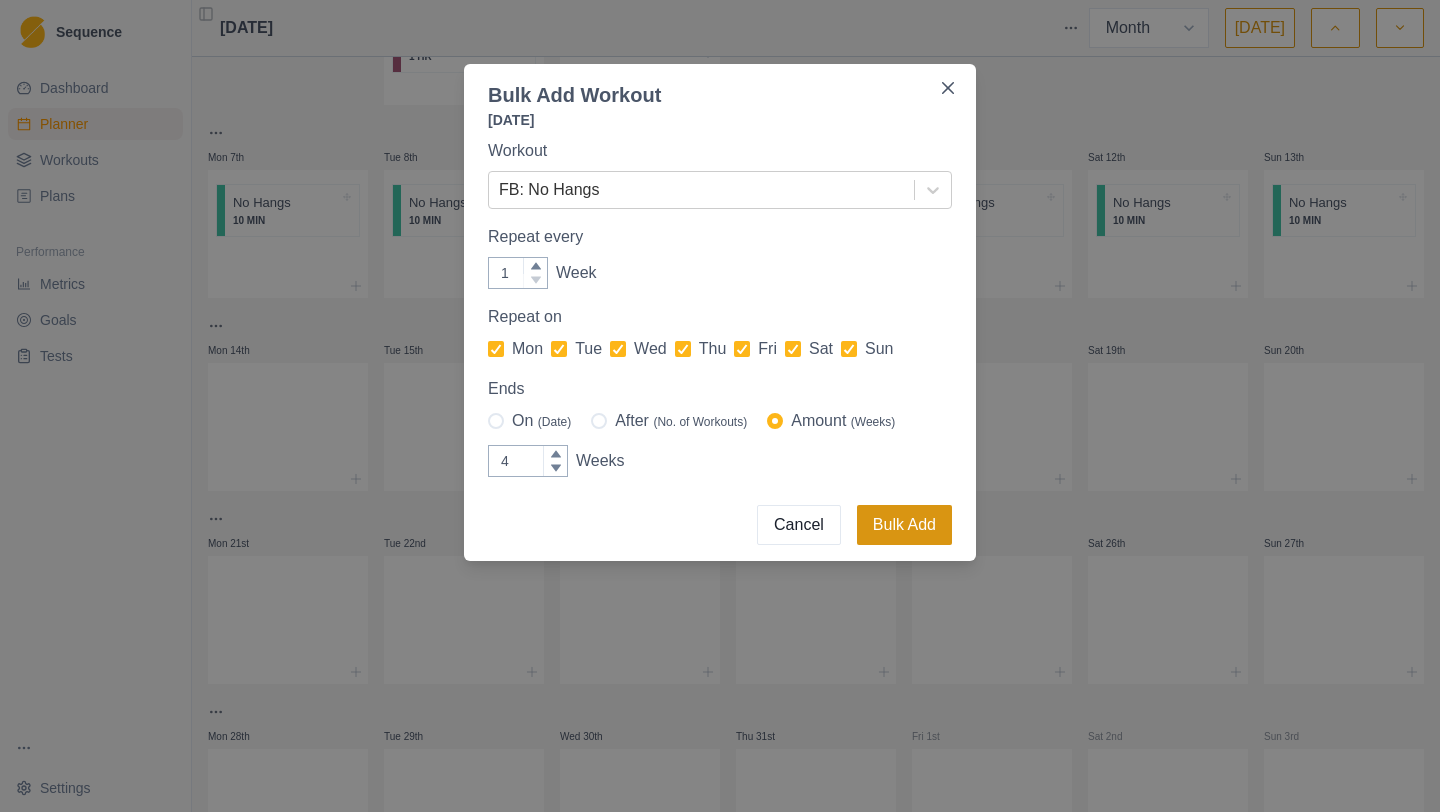 click on "Bulk Add" at bounding box center [904, 525] 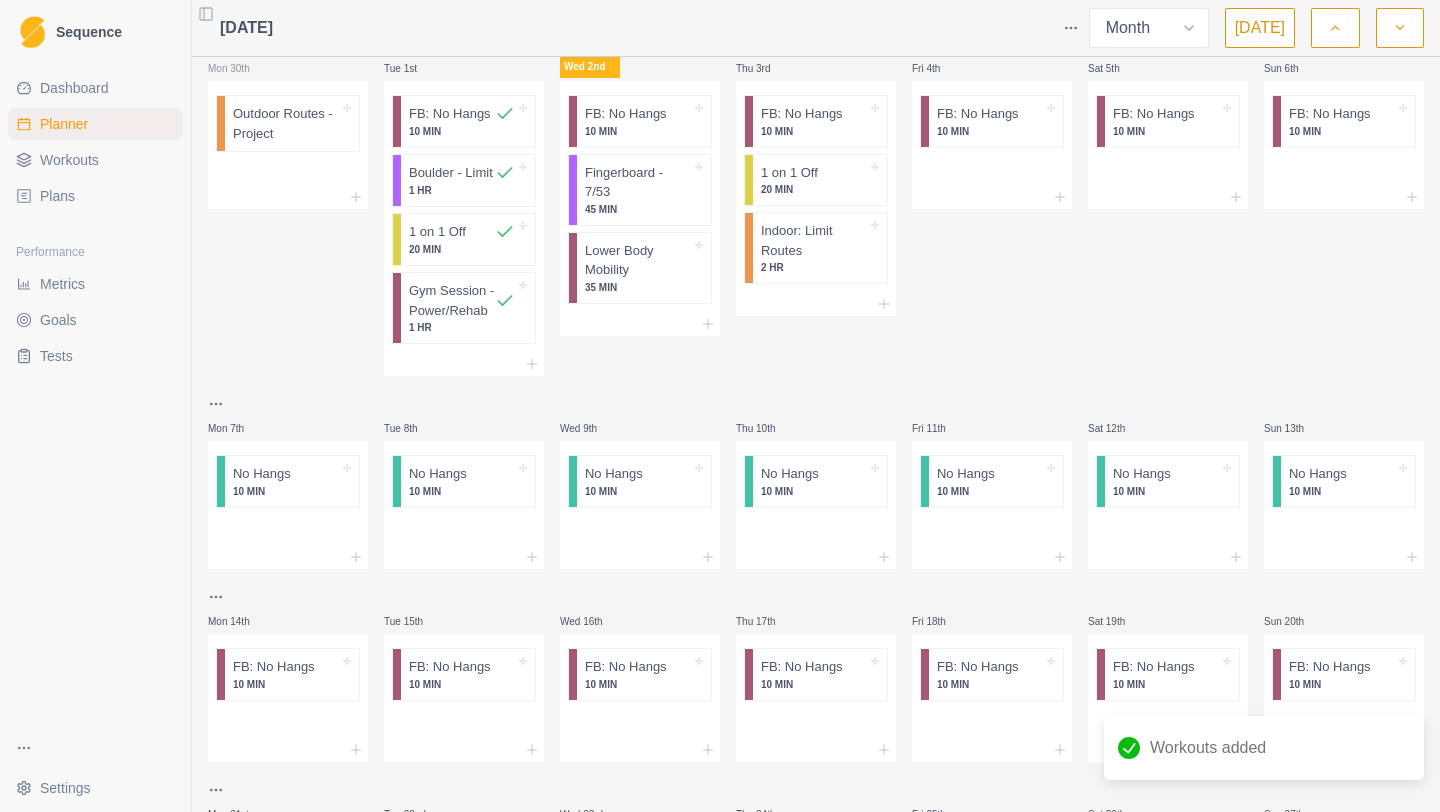 scroll, scrollTop: 0, scrollLeft: 0, axis: both 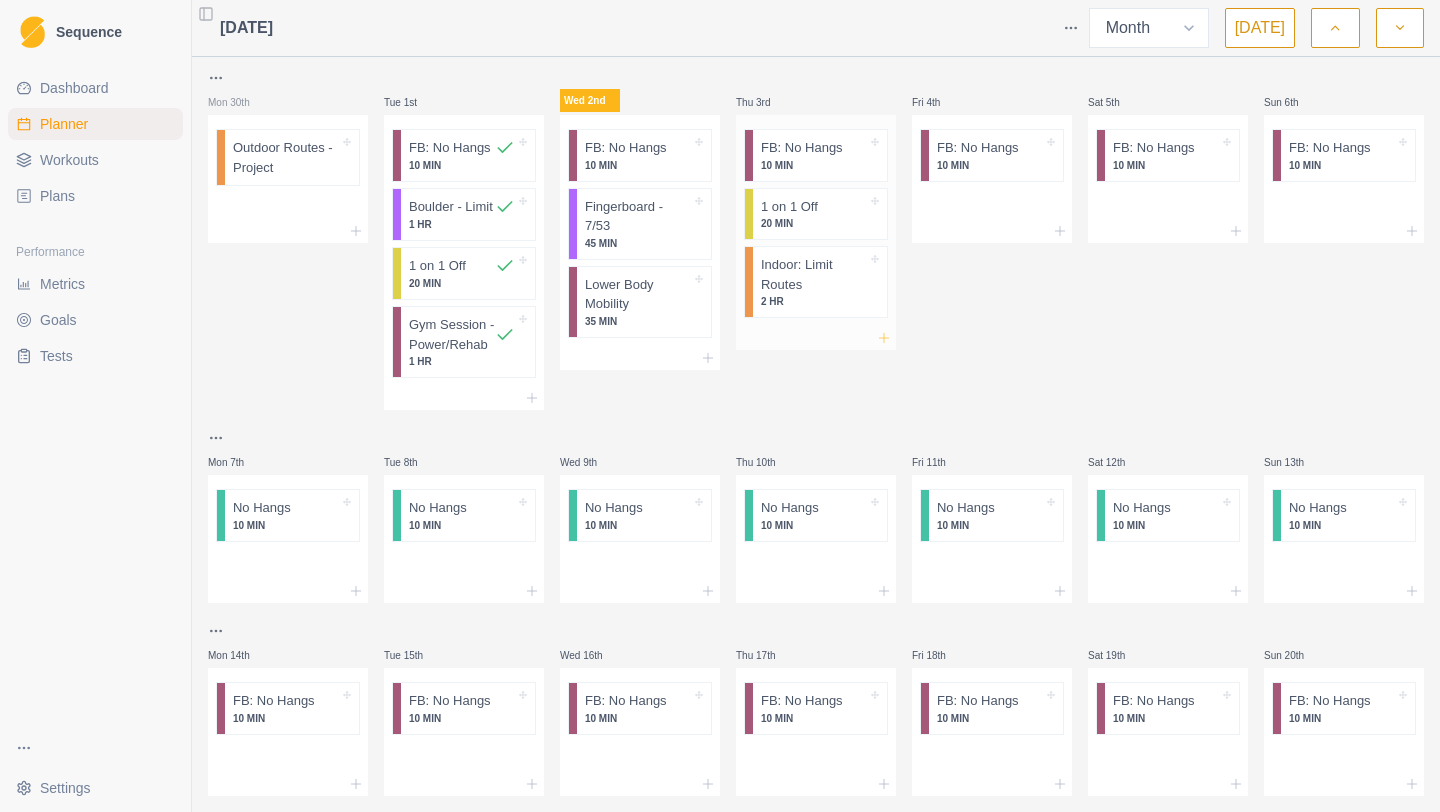 click 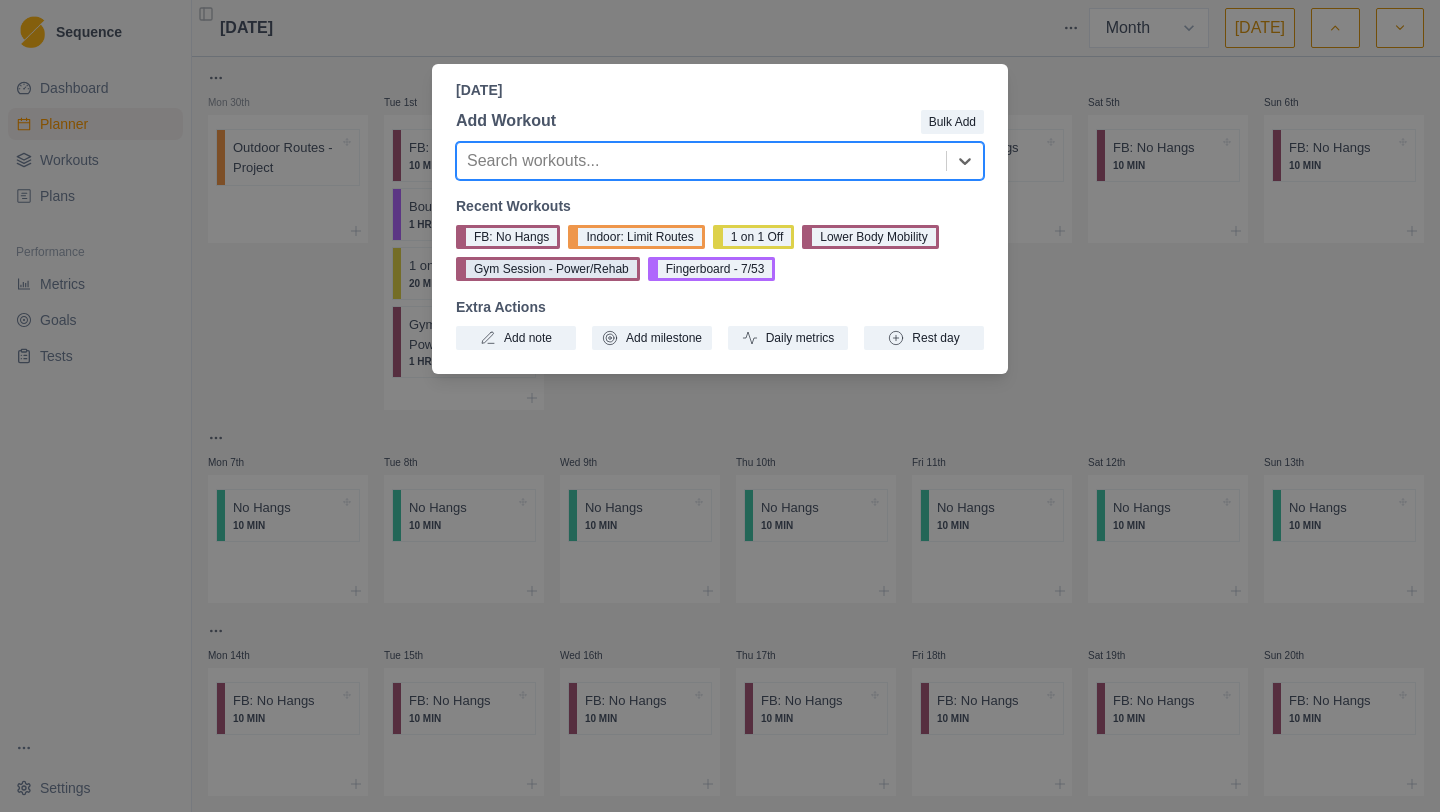 click on "Gym Session - Power/Rehab" at bounding box center [548, 269] 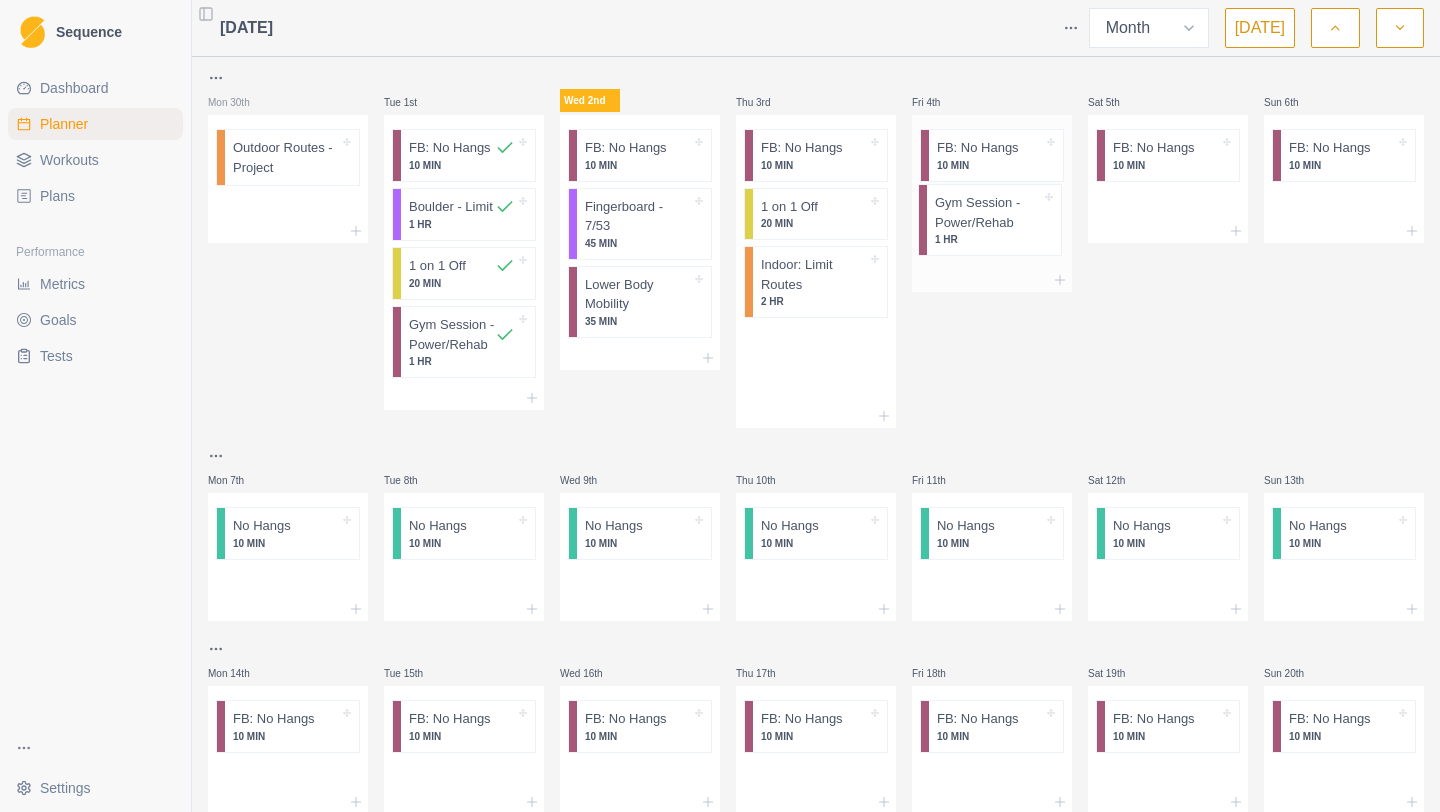drag, startPoint x: 820, startPoint y: 361, endPoint x: 1004, endPoint y: 222, distance: 230.6014 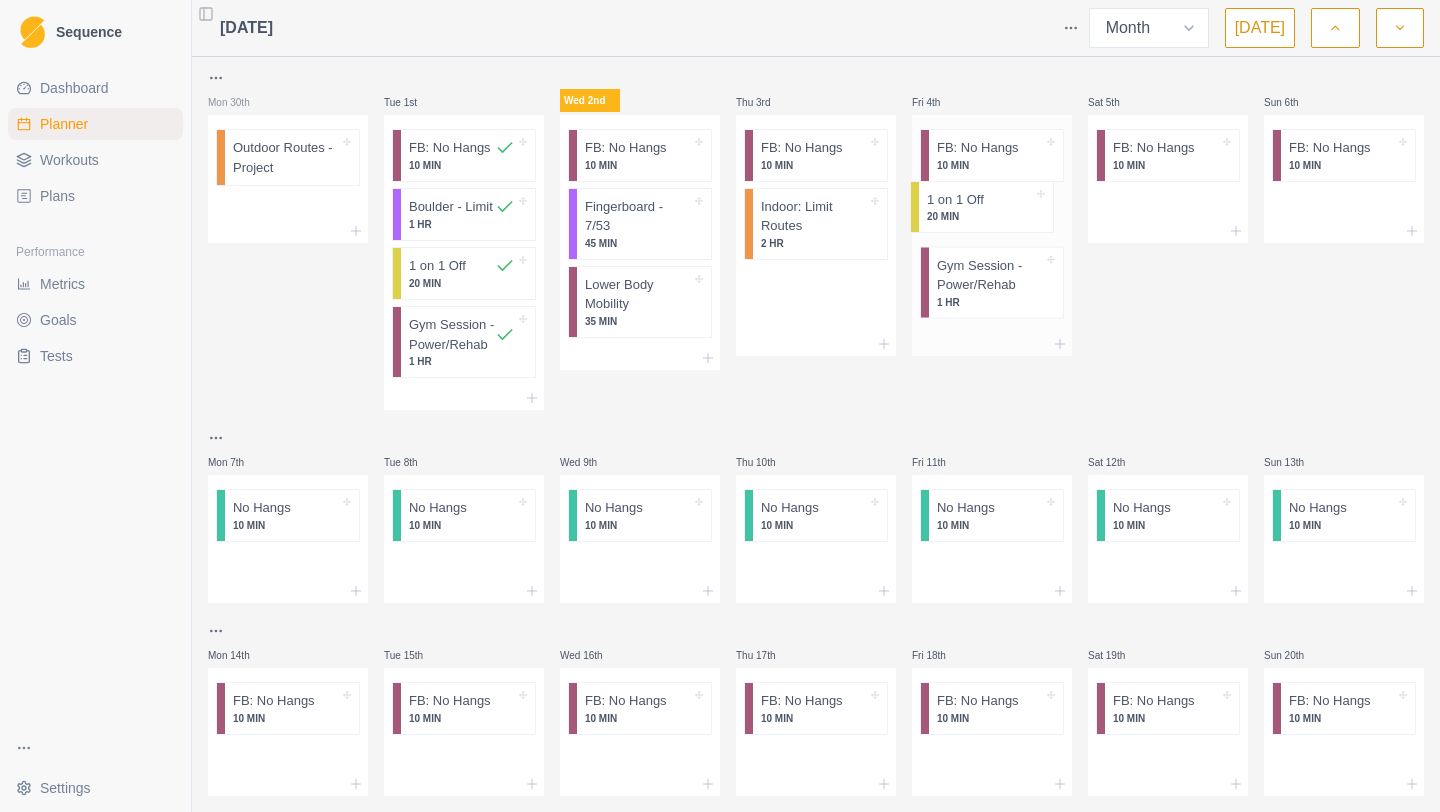 drag, startPoint x: 815, startPoint y: 218, endPoint x: 992, endPoint y: 211, distance: 177.13837 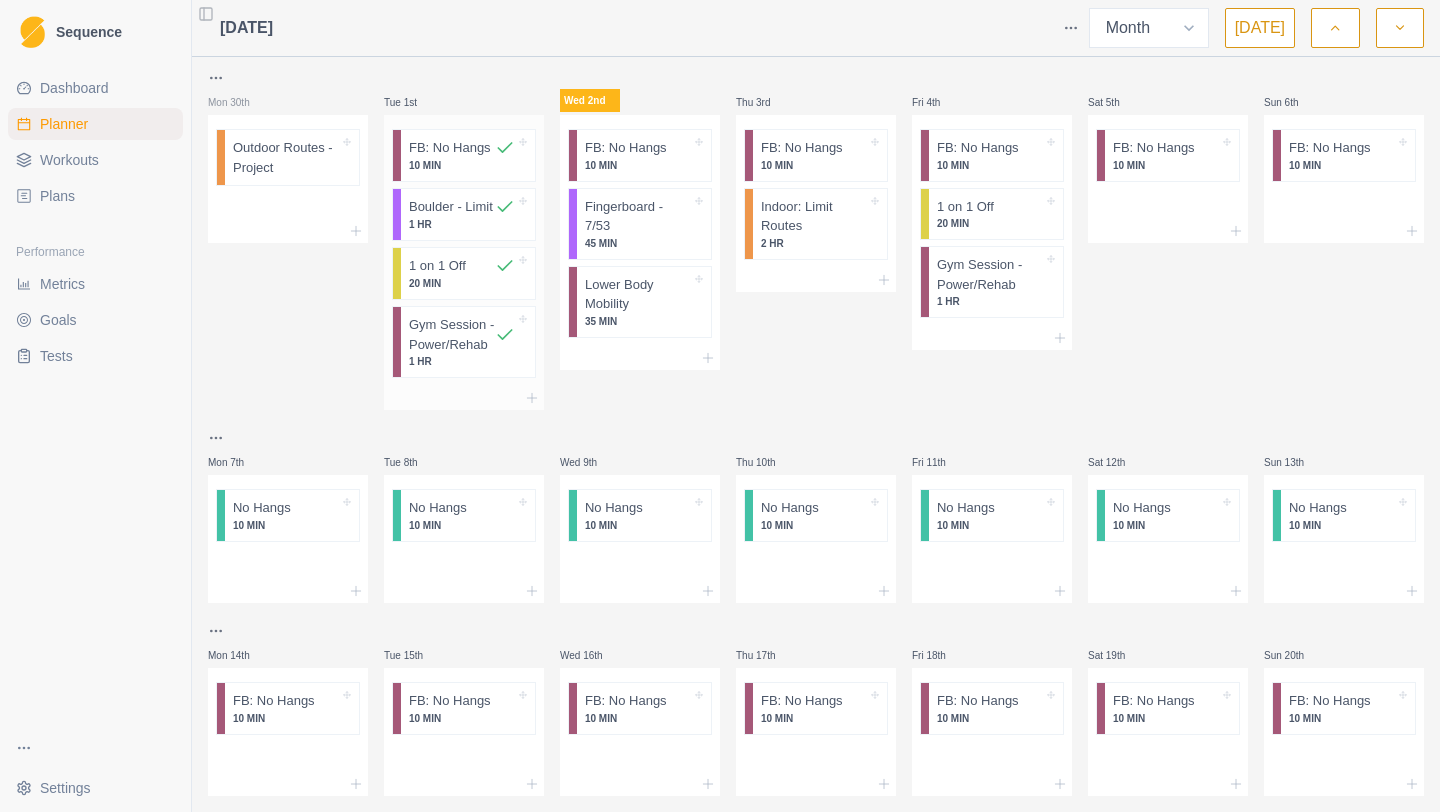 click on "Boulder - Limit" at bounding box center [451, 207] 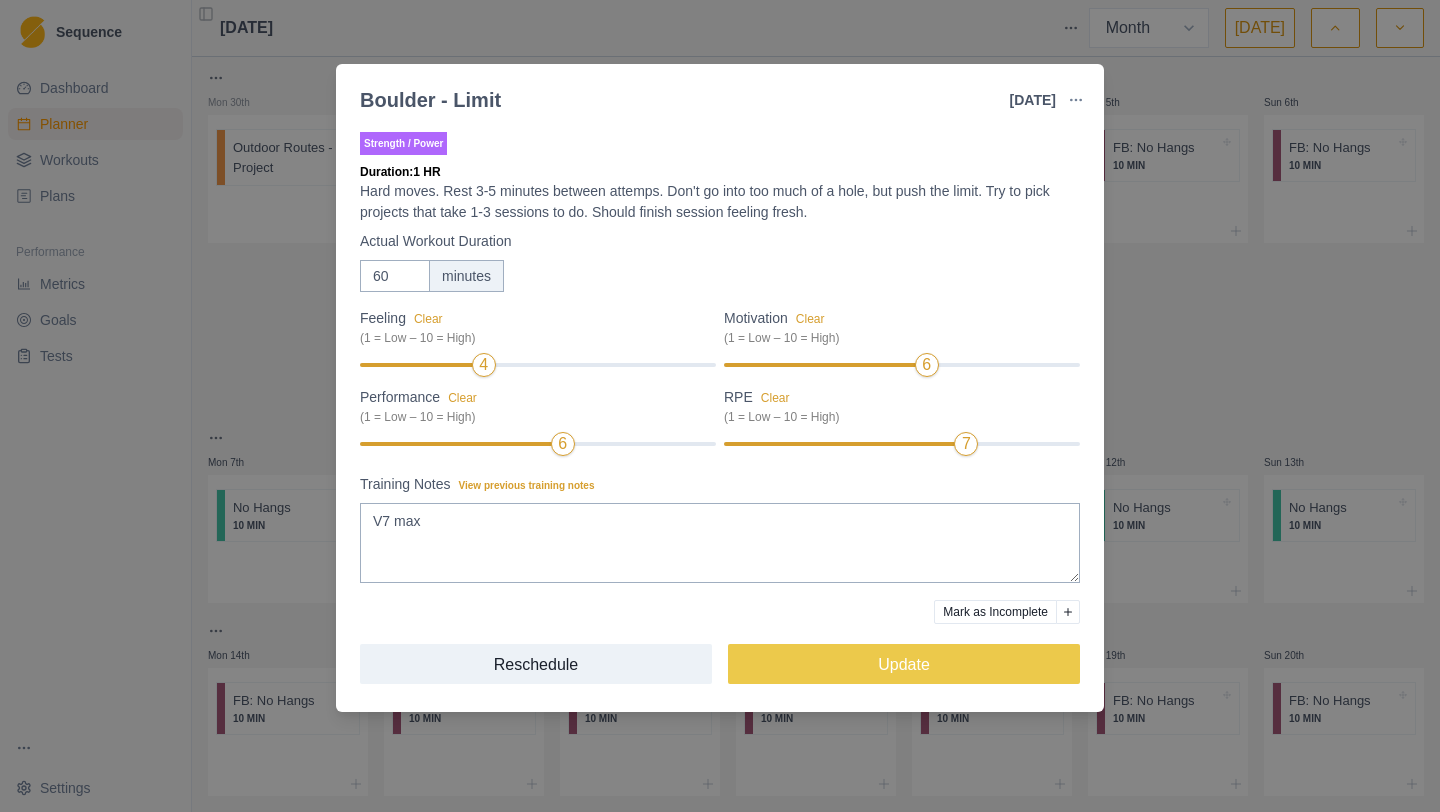 click on "Boulder - Limit [DATE] Link To Goal View Workout Metrics Edit Original Workout Reschedule Workout Remove From Schedule Strength / Power Duration:  1 HR Hard moves. Rest 3-5 minutes between attemps. Don't go into too much of a hole, but push the limit. Try to pick projects that take 1-3 sessions to do. Should finish session feeling fresh. Actual Workout Duration 60 minutes Feeling Clear (1 = Low – 10 = High) 4 Motivation Clear (1 = Low – 10 = High) 6 Performance Clear (1 = Low – 10 = High) 6 RPE Clear (1 = Low – 10 = High) 7 Training Notes View previous training notes V7 max Mark as Incomplete Reschedule Update" at bounding box center (720, 406) 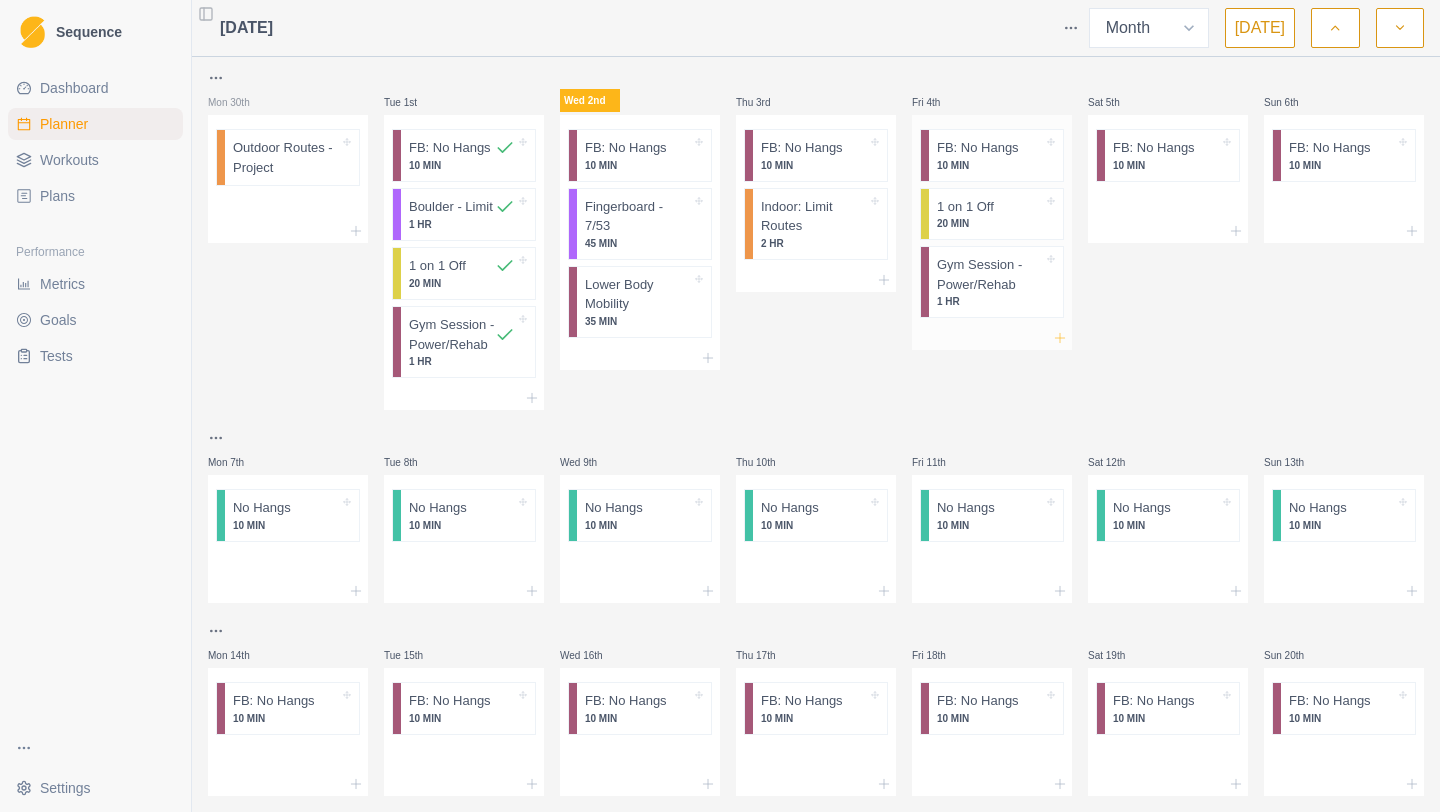 click 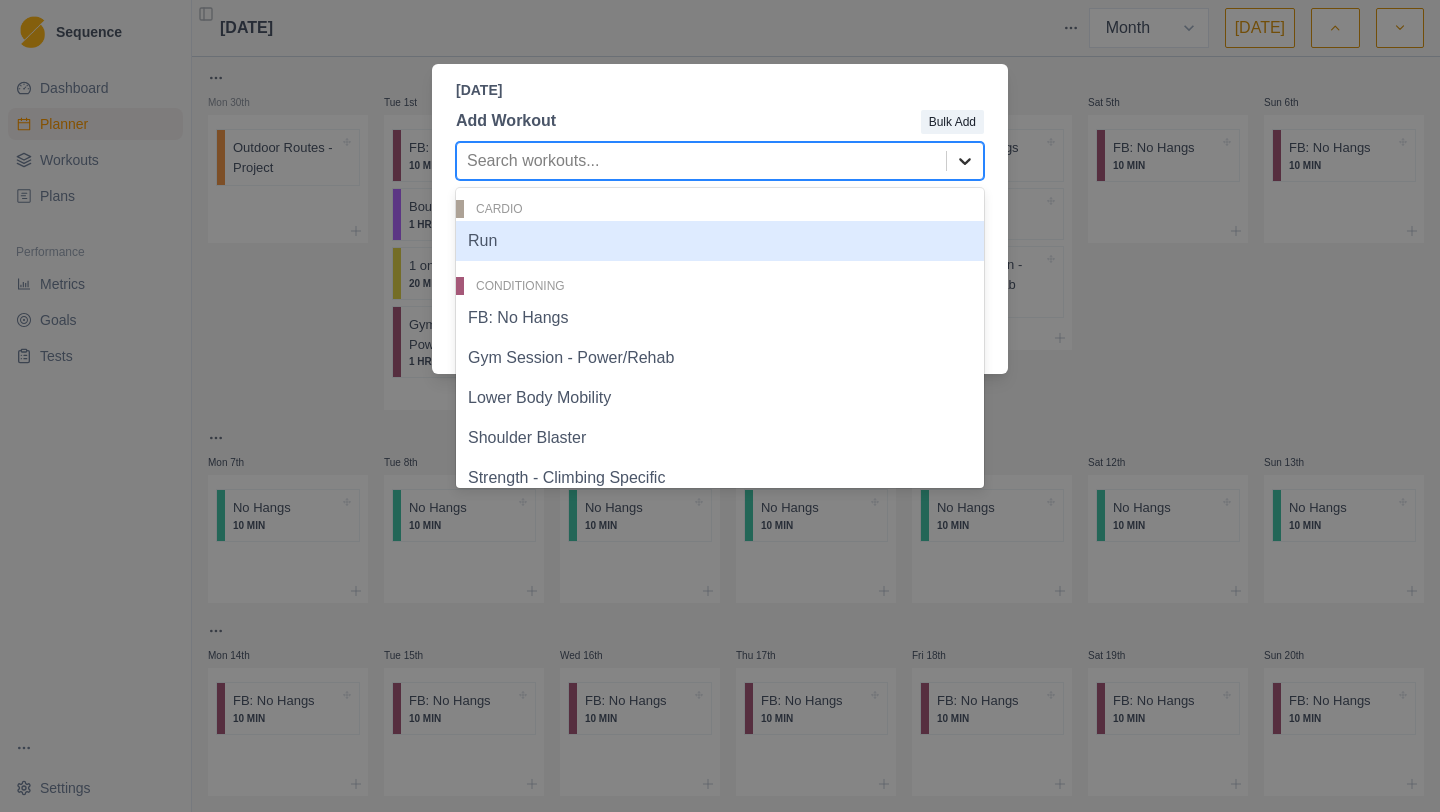 click 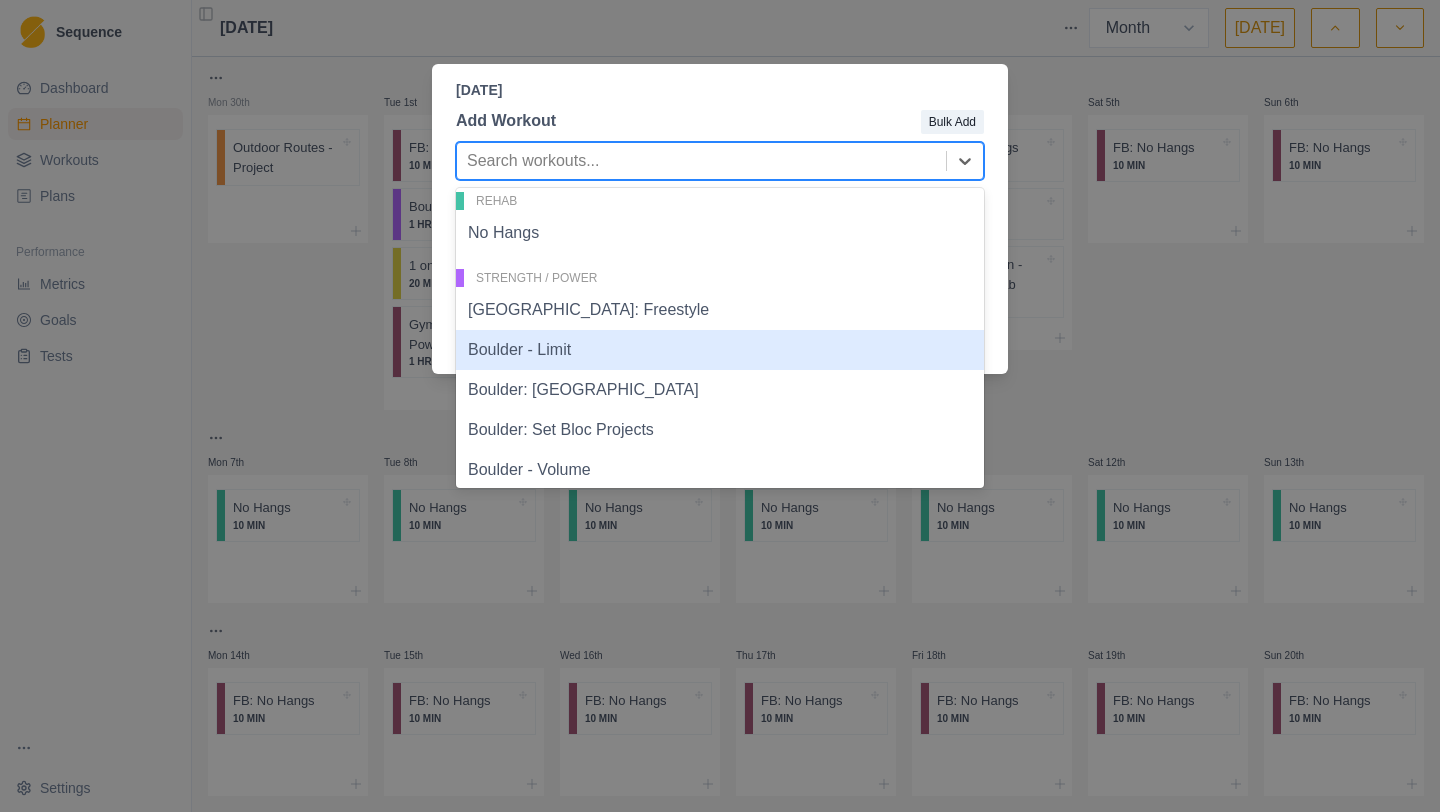 scroll, scrollTop: 1200, scrollLeft: 0, axis: vertical 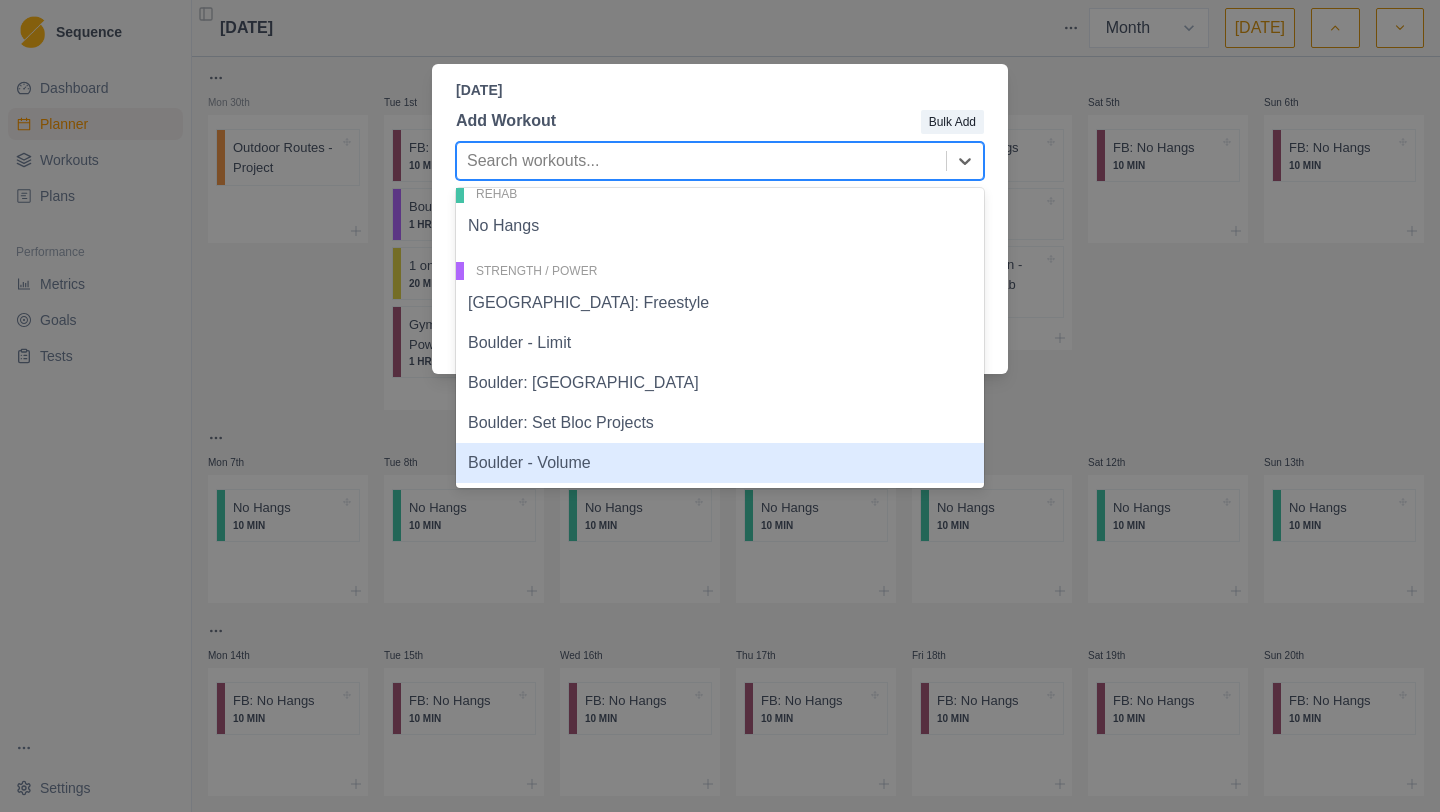 click on "Boulder - Volume" at bounding box center [720, 463] 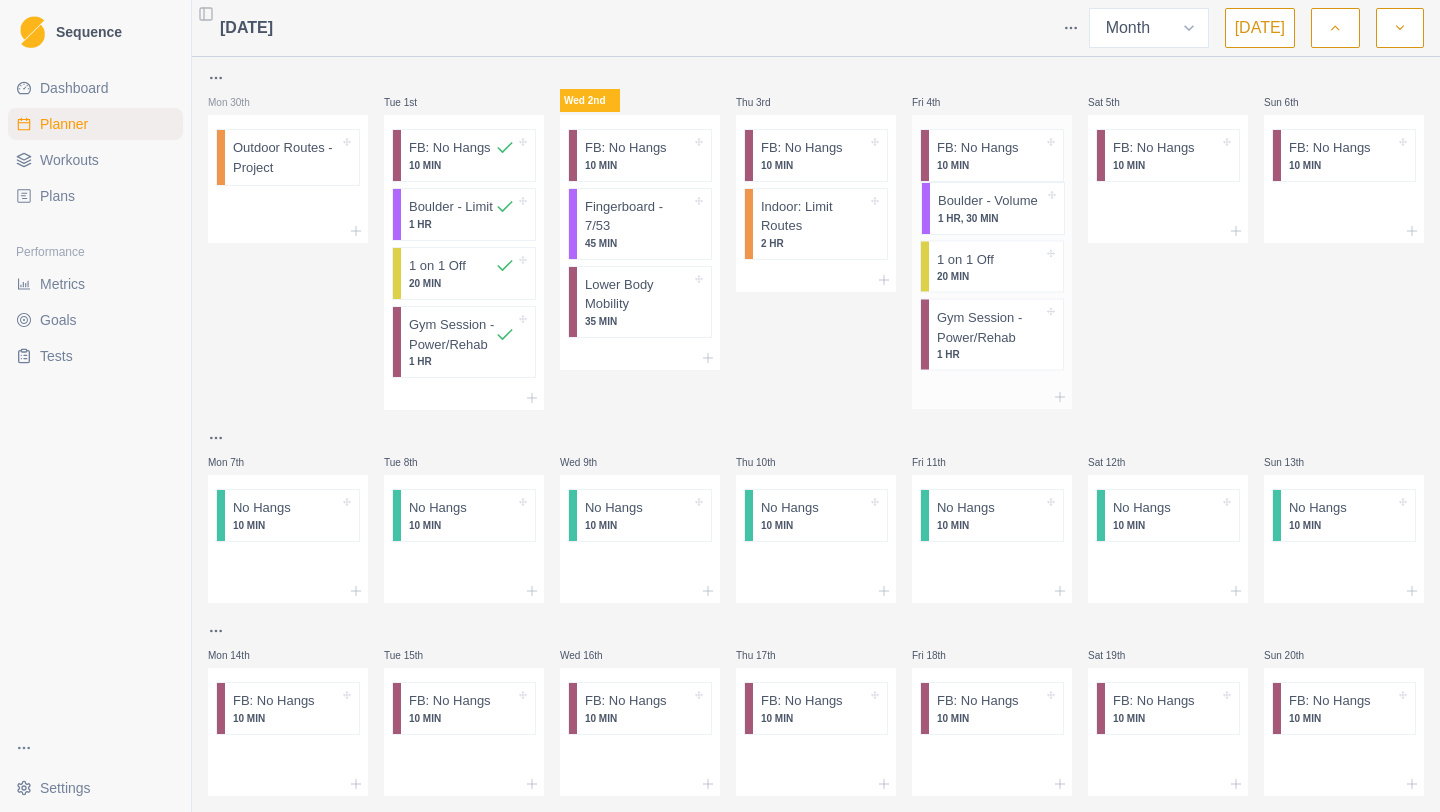 drag, startPoint x: 984, startPoint y: 355, endPoint x: 985, endPoint y: 203, distance: 152.0033 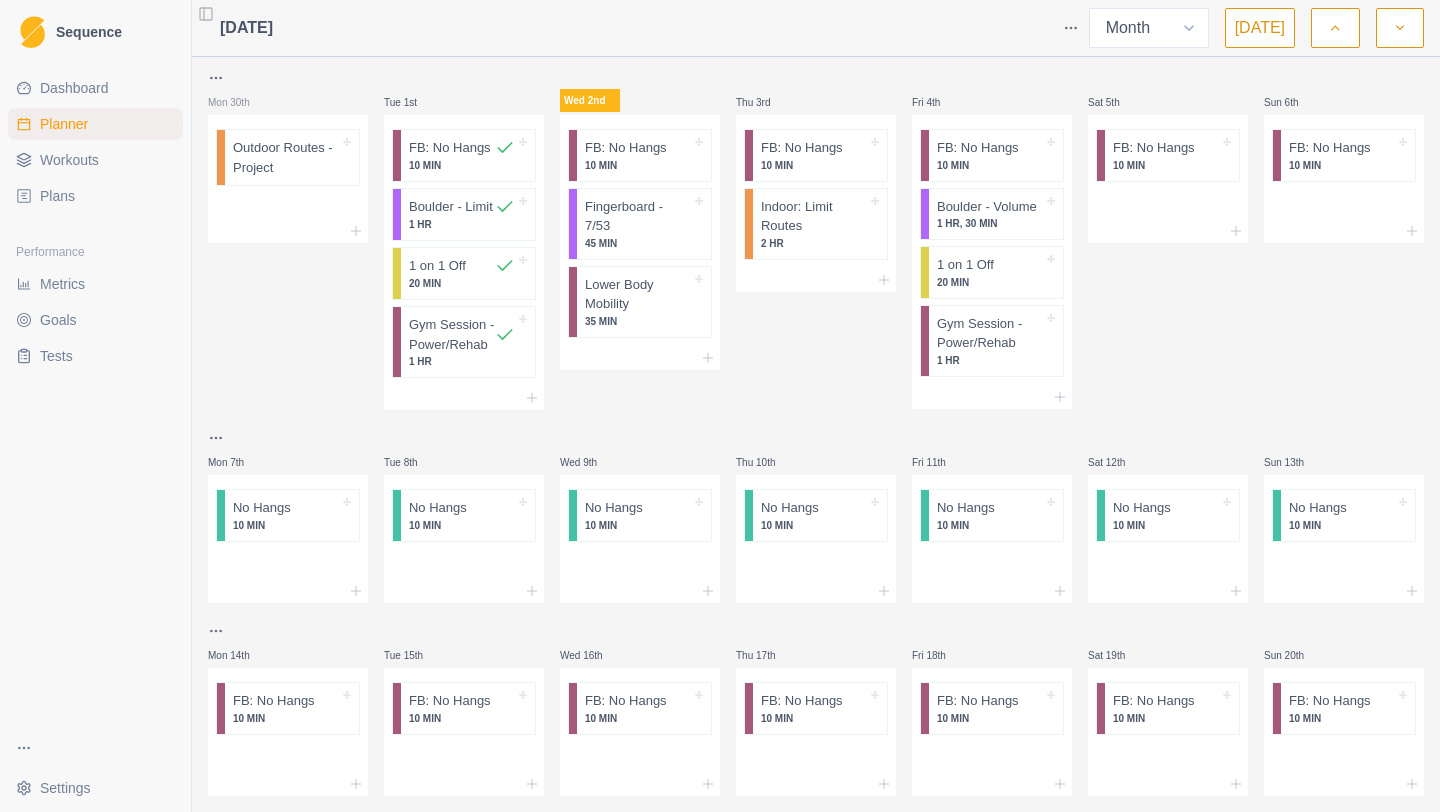 click on "Sequence Dashboard Planner Workouts Plans Performance Metrics Goals Tests Settings Toggle Sidebar [DATE] Week Month [DATE] Mon 30th Outdoor Routes - Project Tue 1st FB: No Hangs 10 MIN Boulder - Limit 1 HR 1 on 1 Off 20 MIN Gym Session - Power/Rehab 1 HR Wed 2nd FB: No Hangs 10 MIN Fingerboard - 7/53 45 MIN Lower Body Mobility 35 MIN Thu 3rd FB: No Hangs 10 MIN Indoor: Limit Routes 2 HR Fri 4th FB: No Hangs 10 MIN Boulder - Volume 1 HR, 30 MIN 1 on 1 Off 20 MIN Gym Session - Power/Rehab 1 HR Sat 5th FB: No Hangs 10 [PERSON_NAME] 6th FB: No Hangs 10 MIN Mon 7th No Hangs 10 MIN Tue 8th No Hangs 10 MIN Wed 9th No Hangs 10 MIN Thu 10th No Hangs 10 MIN Fri 11th No Hangs 10 MIN Sat 12th No Hangs 10 [PERSON_NAME] 13th No Hangs 10 MIN Mon 14th FB: No Hangs 10 MIN Tue 15th FB: No Hangs 10 MIN Wed 16th FB: No Hangs 10 MIN Thu 17th FB: No Hangs 10 MIN Fri 18th FB: No Hangs 10 MIN Sat 19th FB: No Hangs 10 [PERSON_NAME] 20th FB: No Hangs 10 MIN Mon 21st FB: No Hangs 10 MIN Tue 22nd FB: No Hangs 10 MIN Wed 23rd 10 MIN" at bounding box center [720, 406] 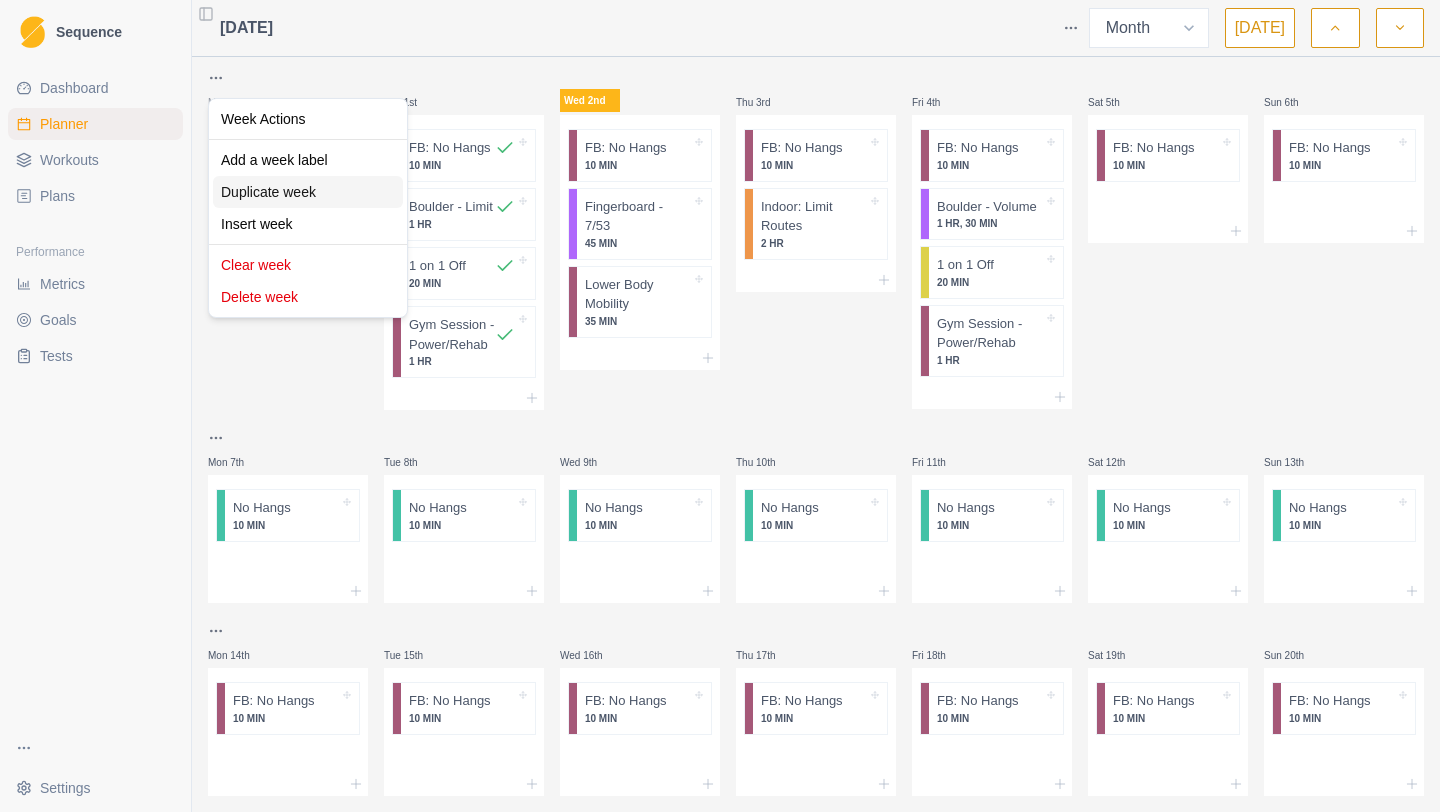click on "Duplicate week" at bounding box center [308, 192] 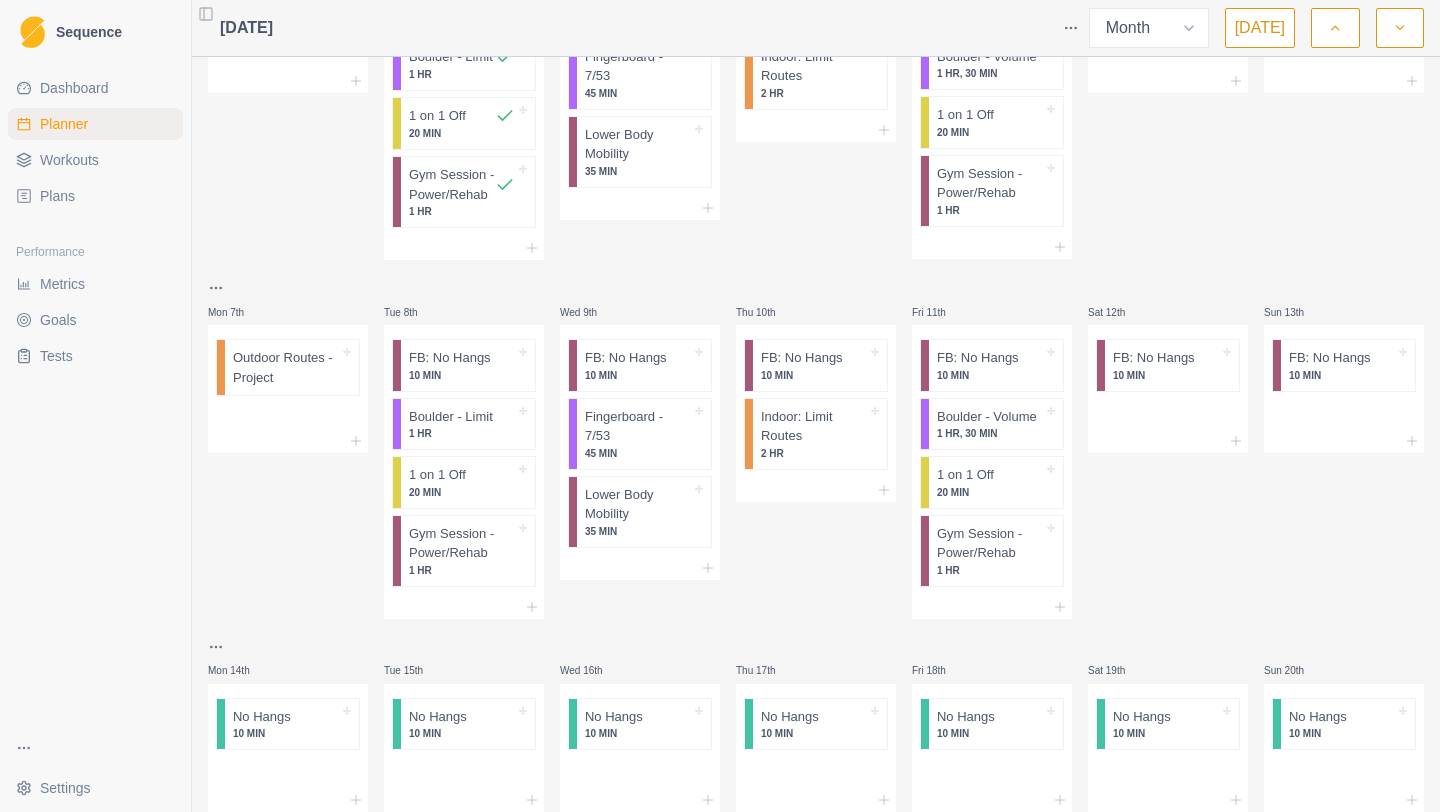 scroll, scrollTop: 169, scrollLeft: 0, axis: vertical 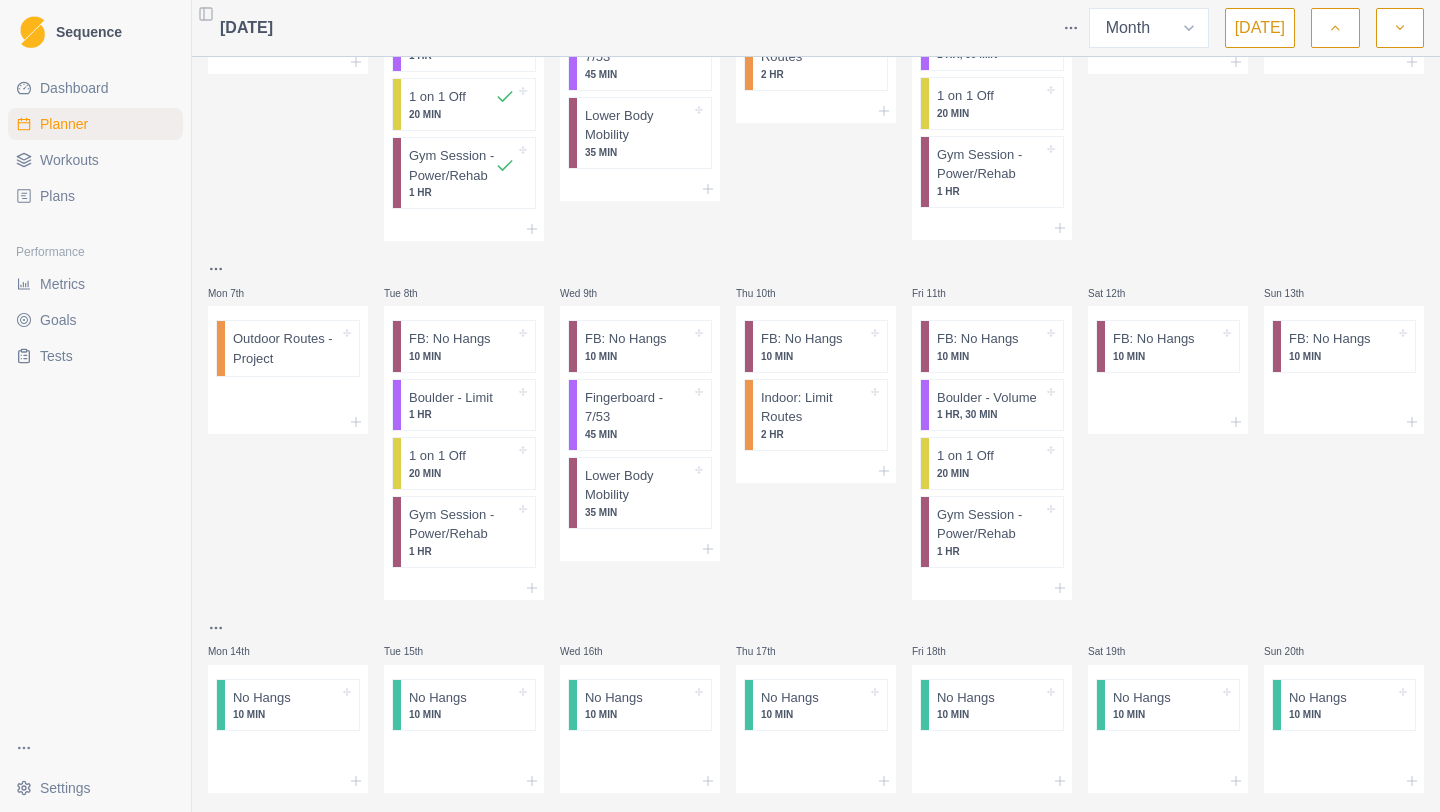 click on "Sequence Dashboard Planner Workouts Plans Performance Metrics Goals Tests Settings Toggle Sidebar [DATE] Week Month [DATE] Mon 30th Outdoor Routes - Project Tue 1st FB: No Hangs 10 MIN Boulder - Limit 1 HR 1 on 1 Off 20 MIN Gym Session - Power/Rehab 1 HR Wed 2nd FB: No Hangs 10 MIN Fingerboard - 7/53 45 MIN Lower Body Mobility 35 MIN Thu 3rd FB: No Hangs 10 MIN Indoor: Limit Routes 2 HR Fri 4th FB: No Hangs 10 MIN Boulder - Volume 1 HR, 30 MIN 1 on 1 Off 20 MIN Gym Session - Power/Rehab 1 HR Sat 5th FB: No Hangs 10 [PERSON_NAME] 6th FB: No Hangs 10 MIN Mon 7th Outdoor Routes - Project Tue 8th FB: No Hangs 10 MIN Boulder - Limit 1 HR 1 on 1 Off 20 MIN Gym Session - Power/Rehab 1 HR Wed 9th FB: No Hangs 10 MIN Fingerboard - 7/53 45 MIN Lower Body Mobility 35 MIN Thu 10th FB: No Hangs 10 MIN Indoor: Limit Routes 2 HR Fri 11th FB: No Hangs 10 MIN Boulder - Volume 1 HR, 30 MIN 1 on 1 Off 20 MIN Gym Session - Power/Rehab 1 HR Sat 12th FB: No Hangs 10 [PERSON_NAME] 13th FB: No Hangs 10 MIN Mon 14th No Hangs" at bounding box center [720, 406] 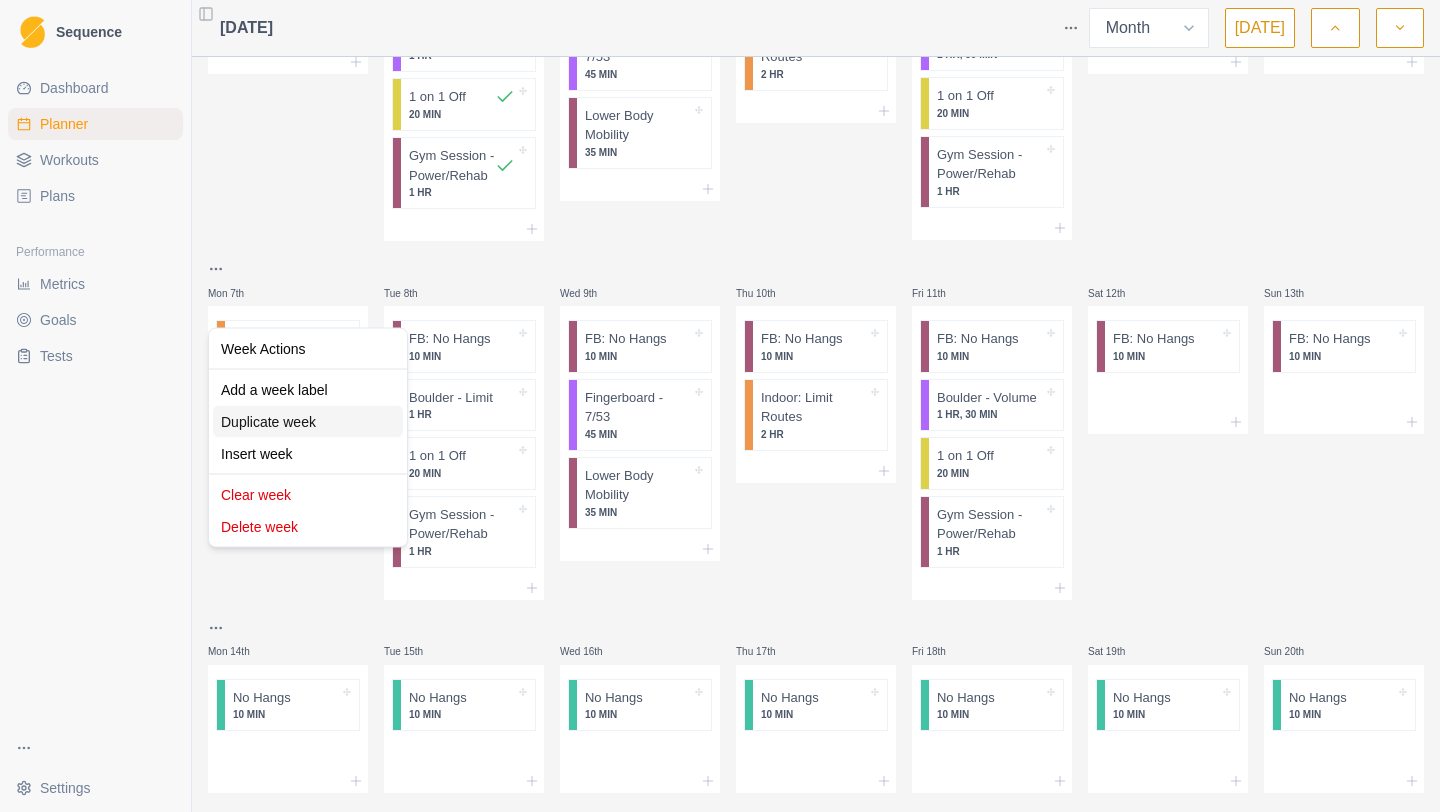 click on "Duplicate week" at bounding box center (308, 422) 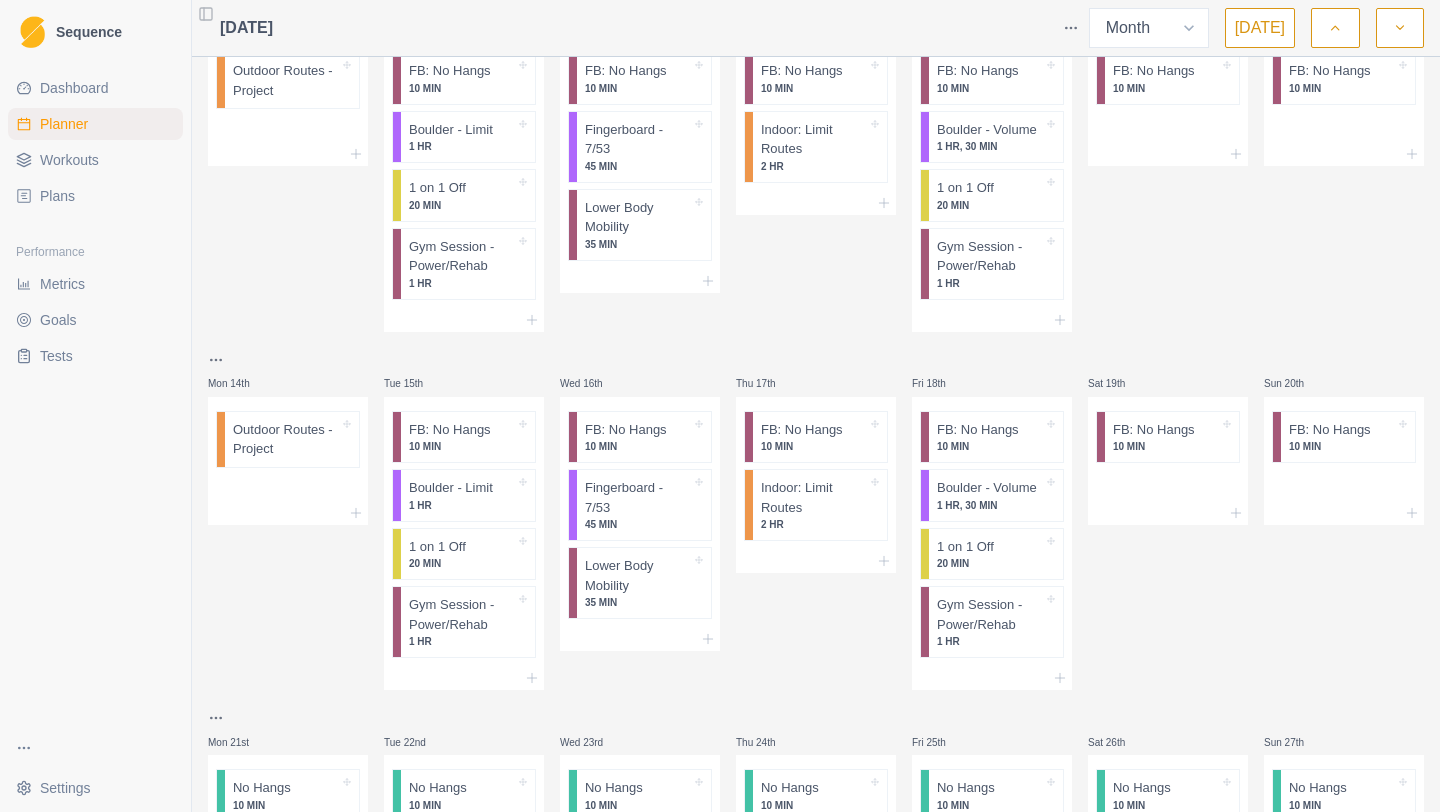 scroll, scrollTop: 436, scrollLeft: 0, axis: vertical 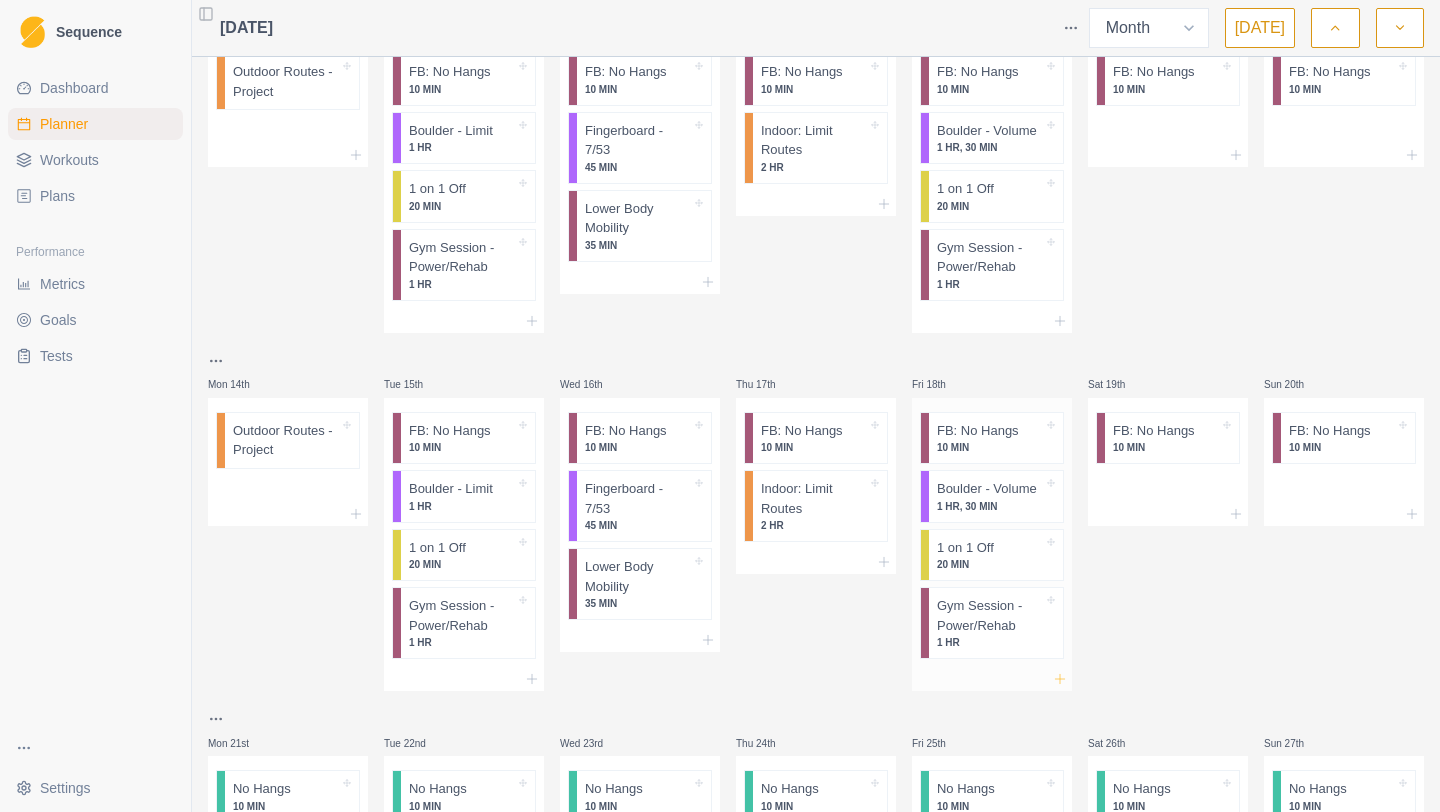 click 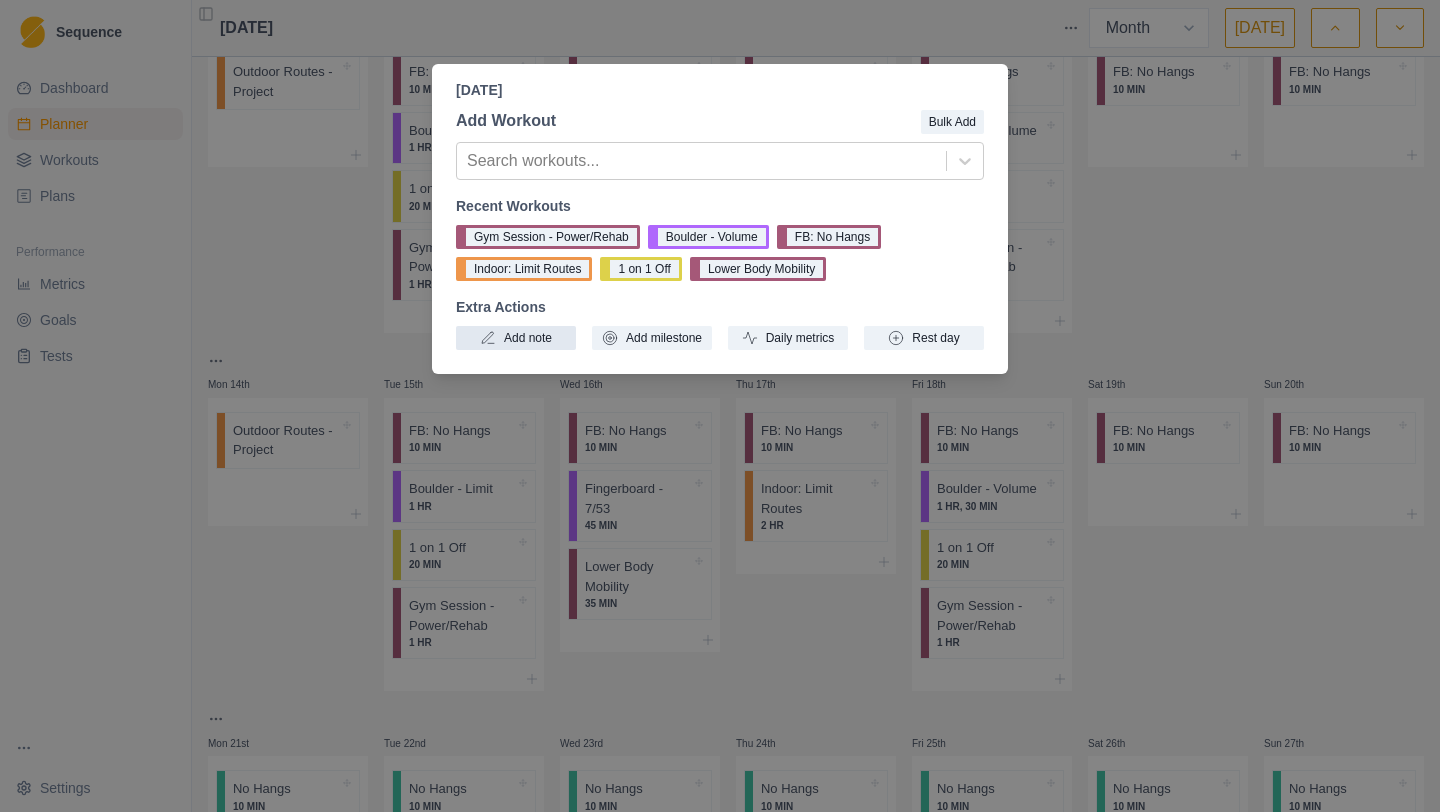 click on "Add note" at bounding box center (516, 338) 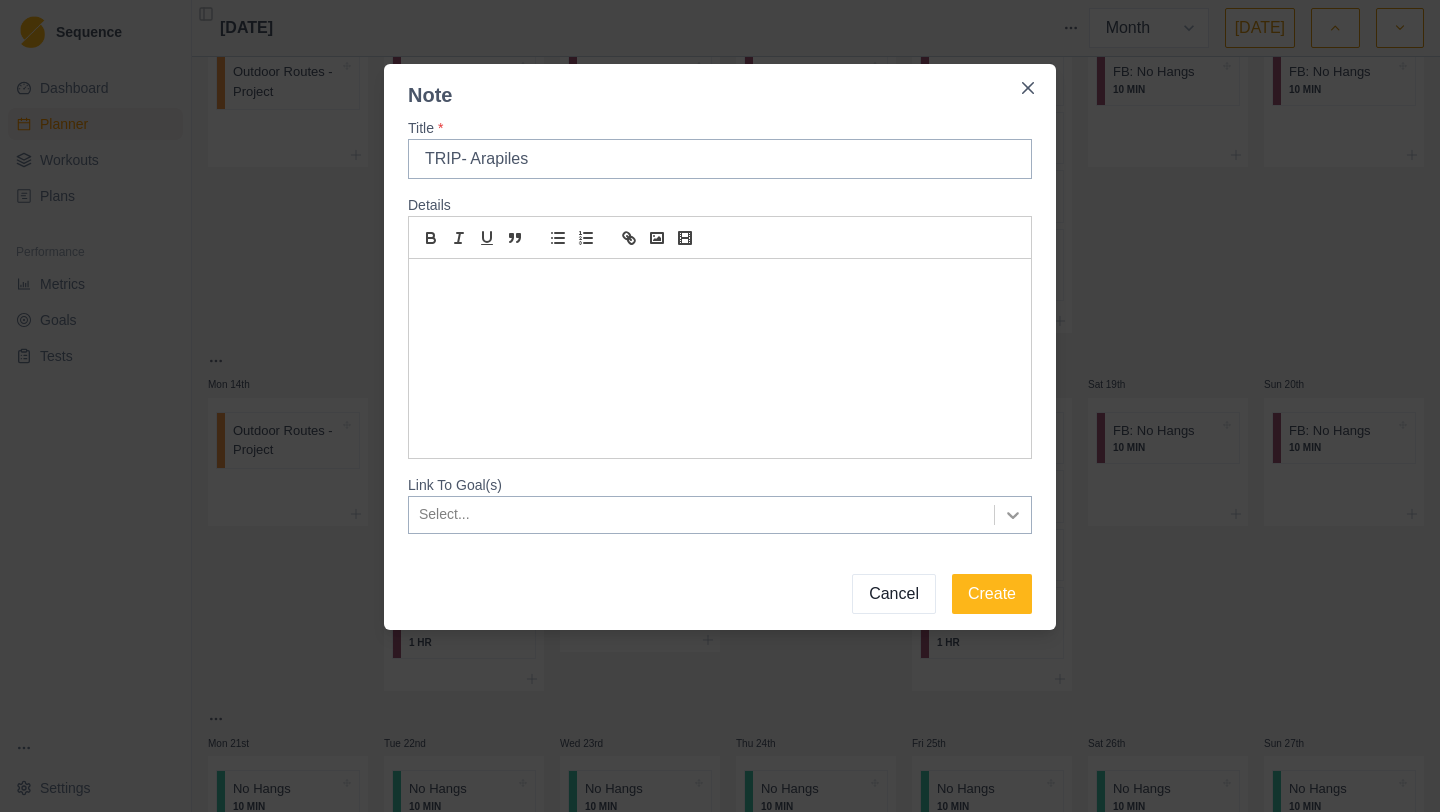 type on "TRIP- Arapiles" 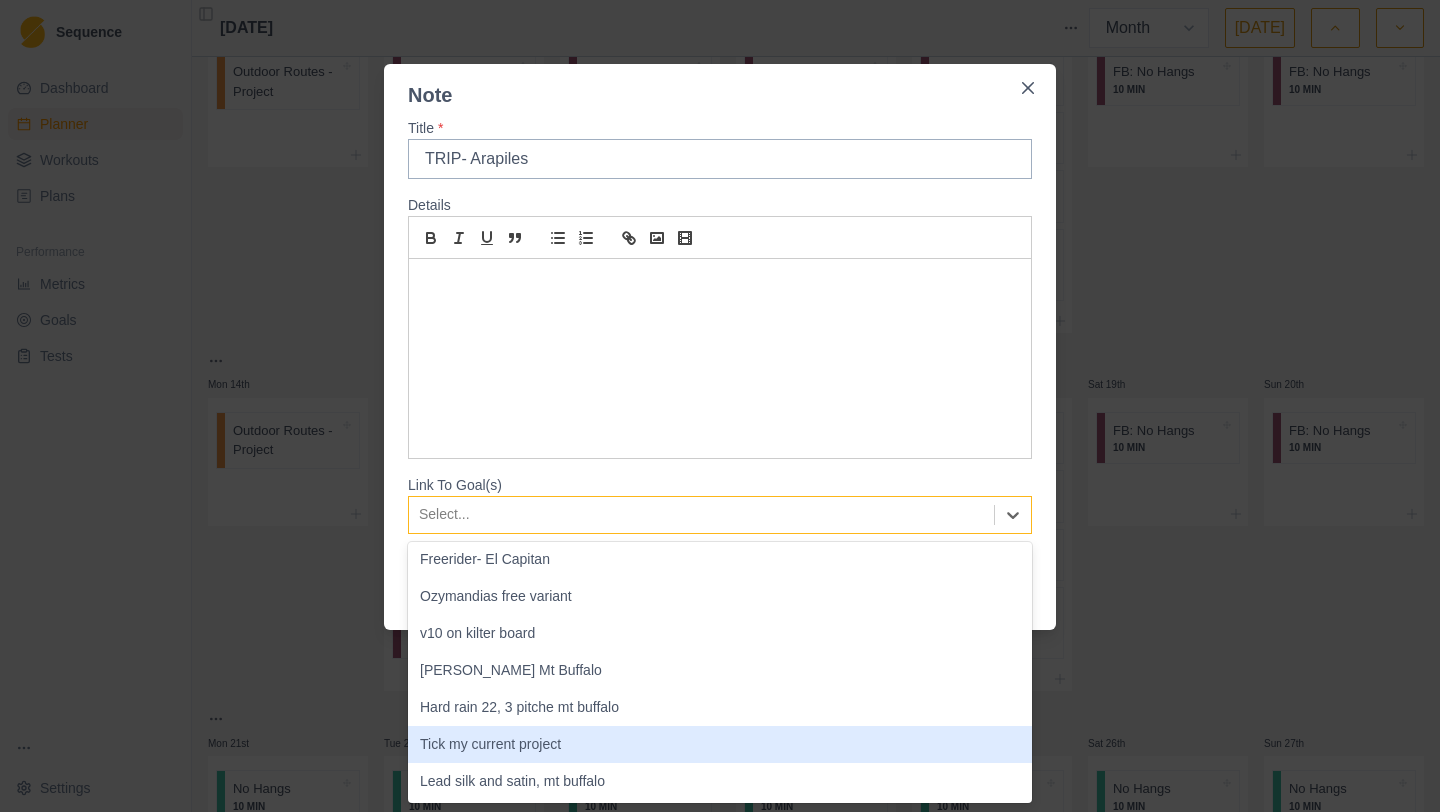 scroll, scrollTop: 0, scrollLeft: 0, axis: both 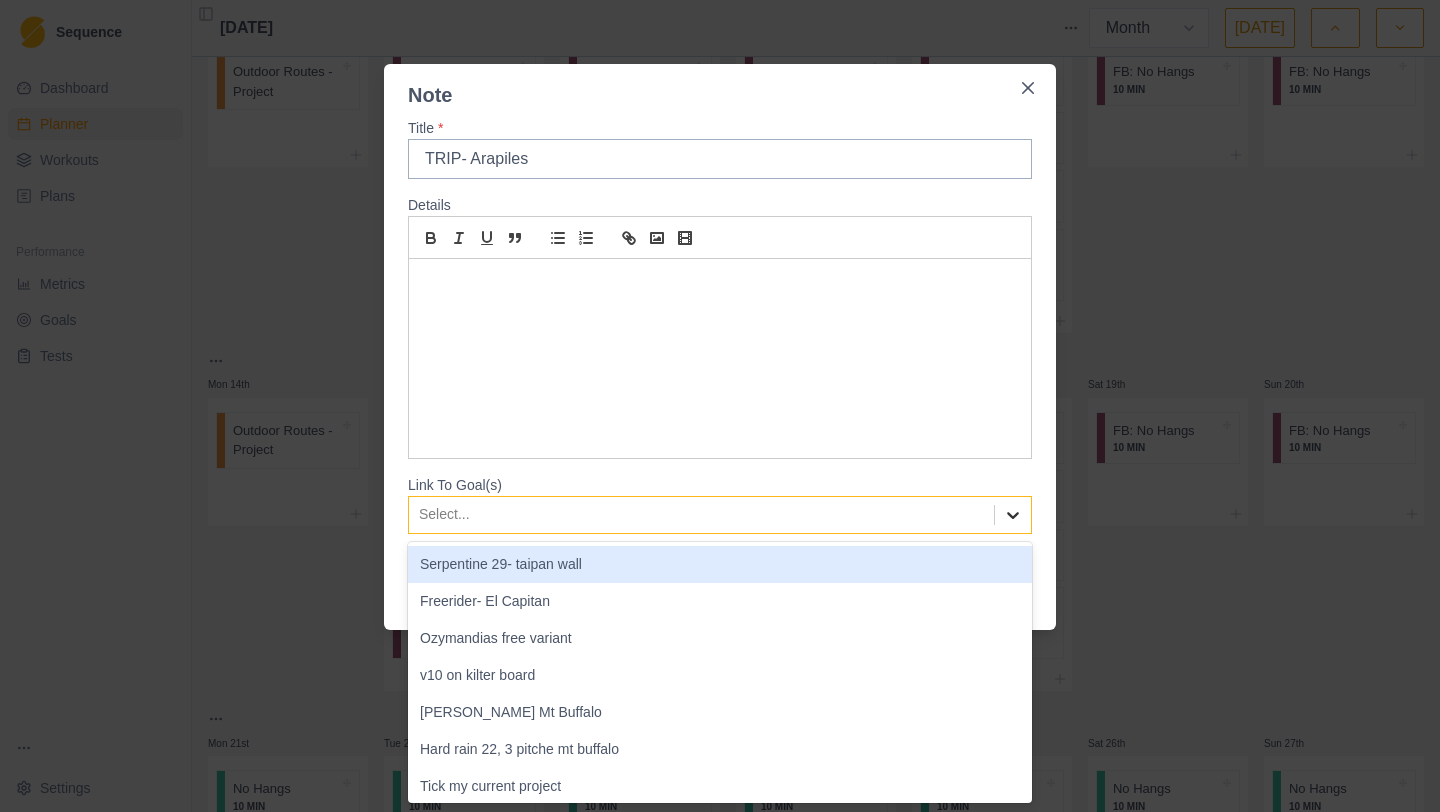 click 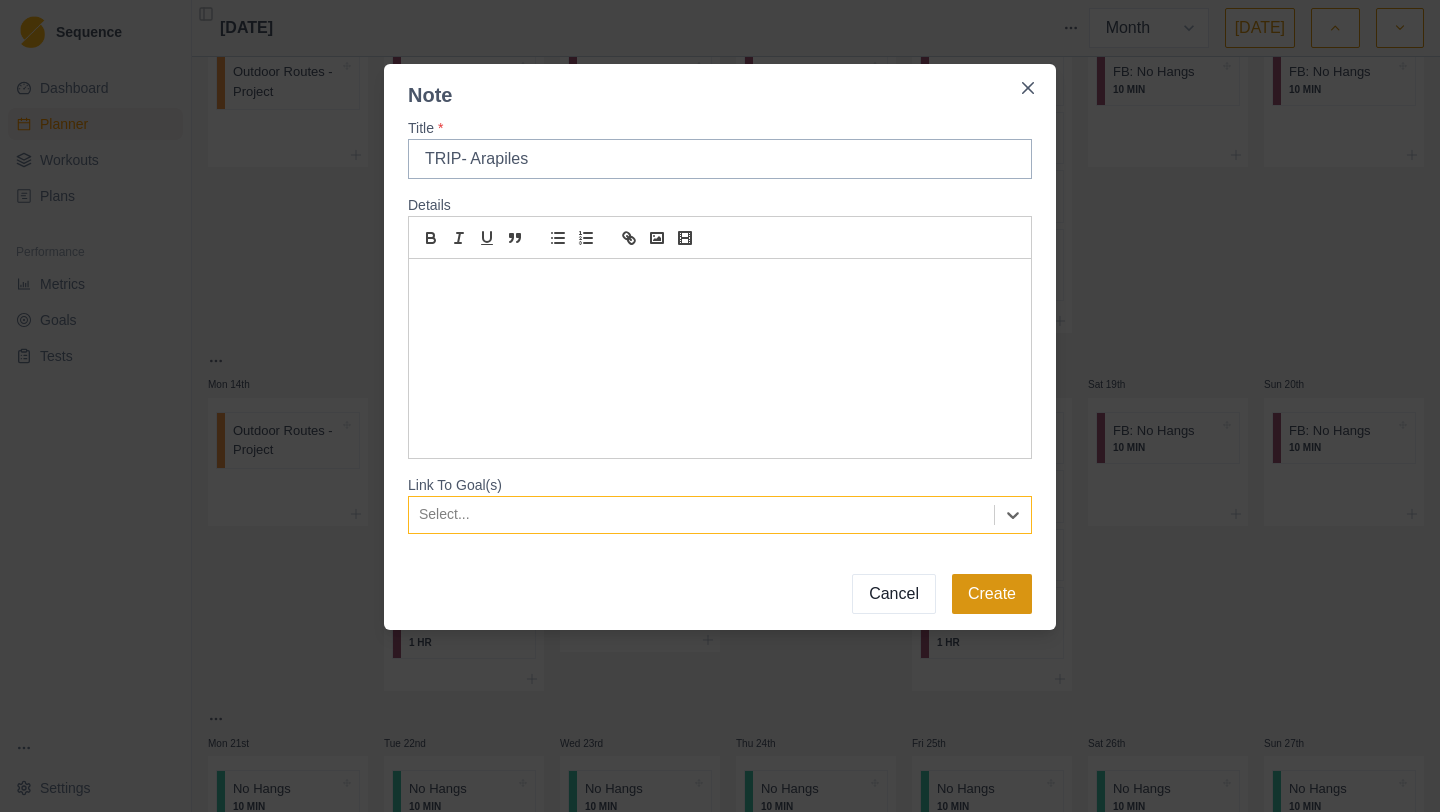 click on "Create" at bounding box center (992, 594) 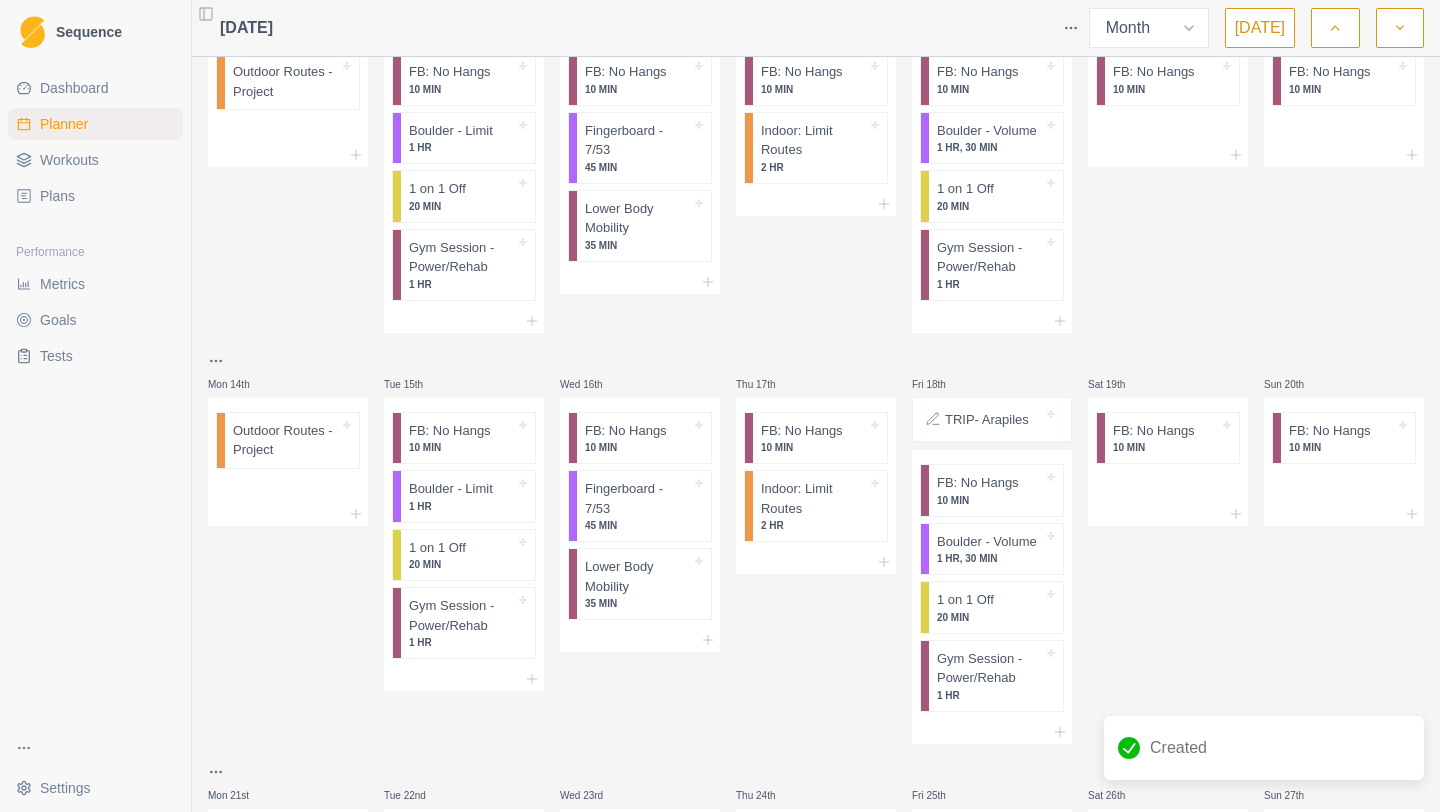 click on "TRIP- Arapiles" at bounding box center (992, 420) 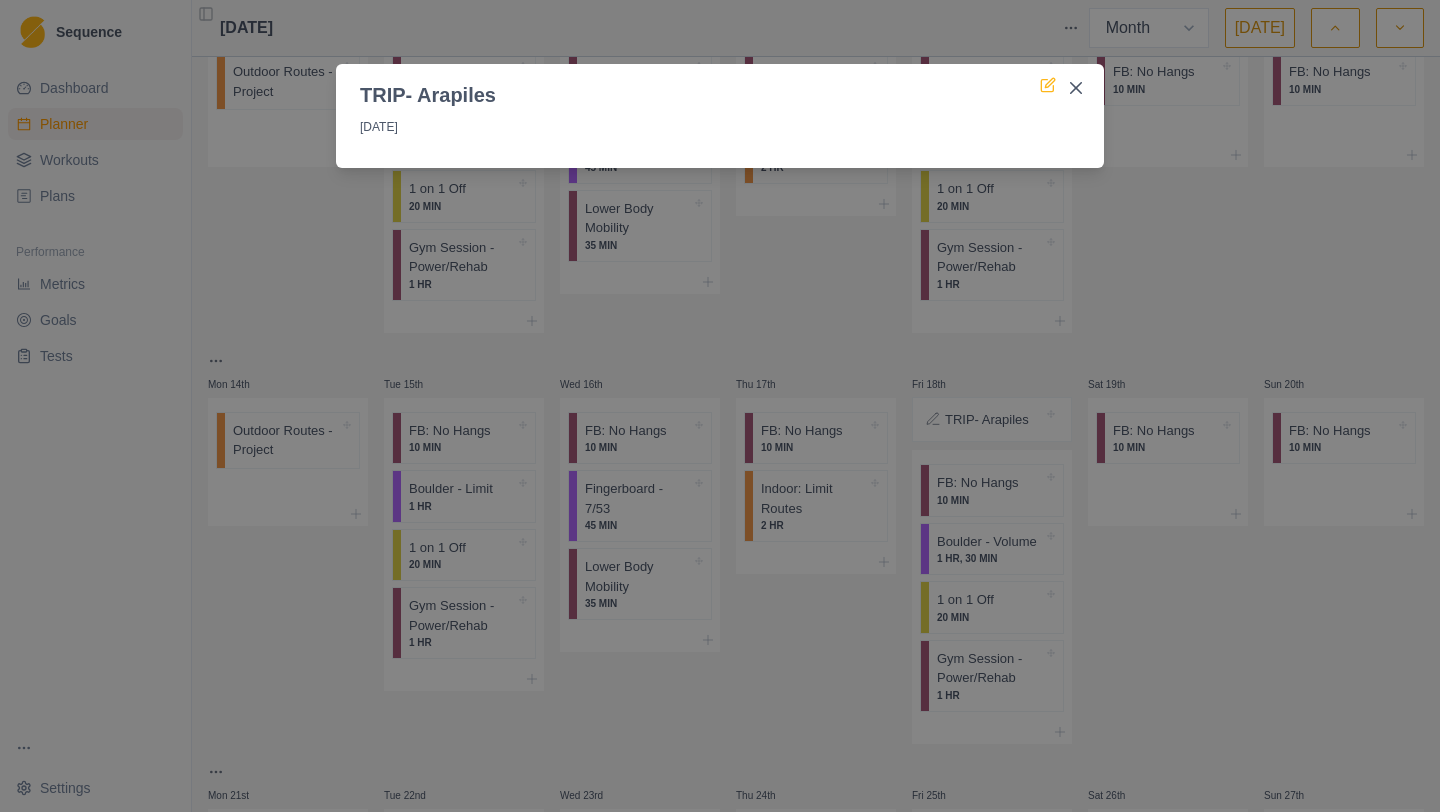 click 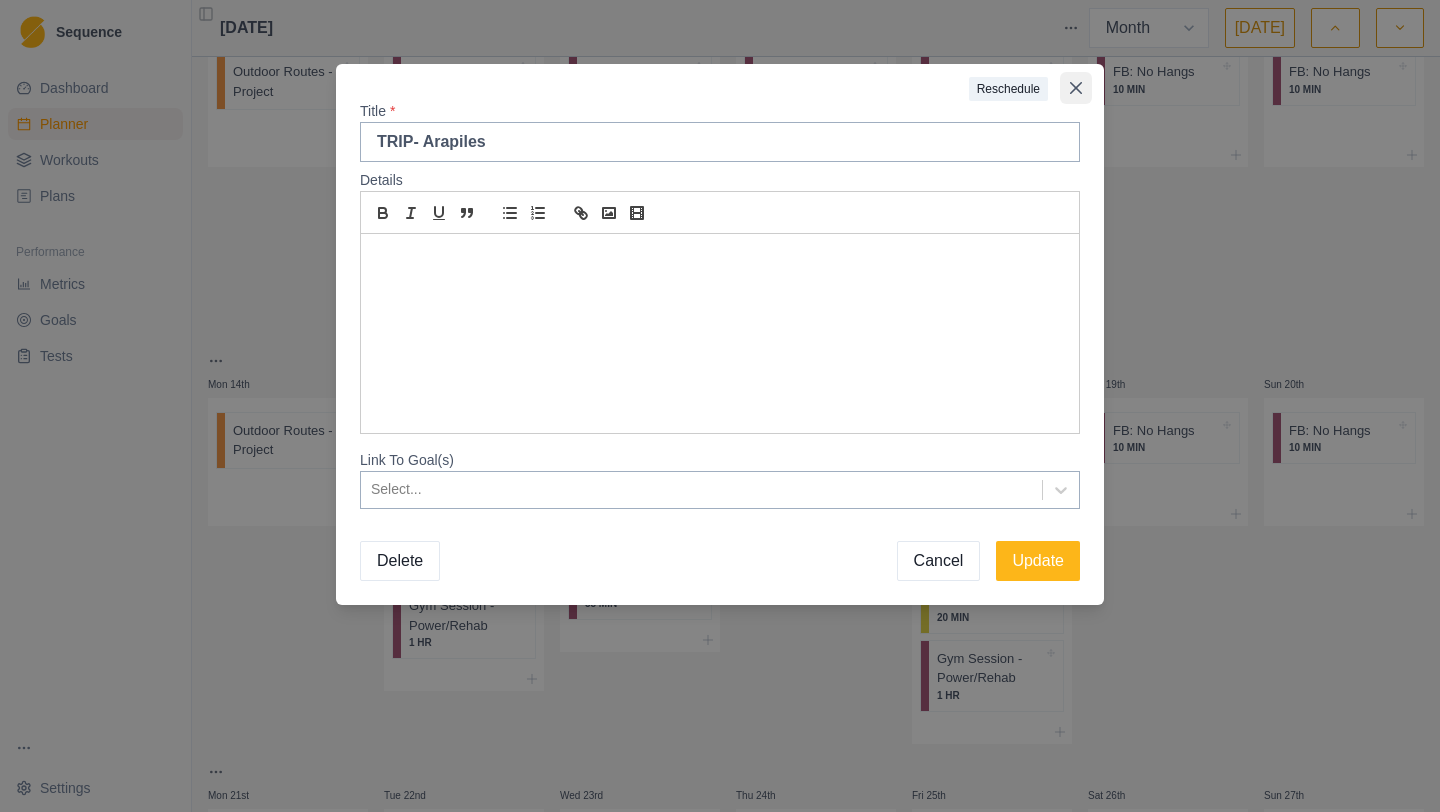 click at bounding box center (1076, 88) 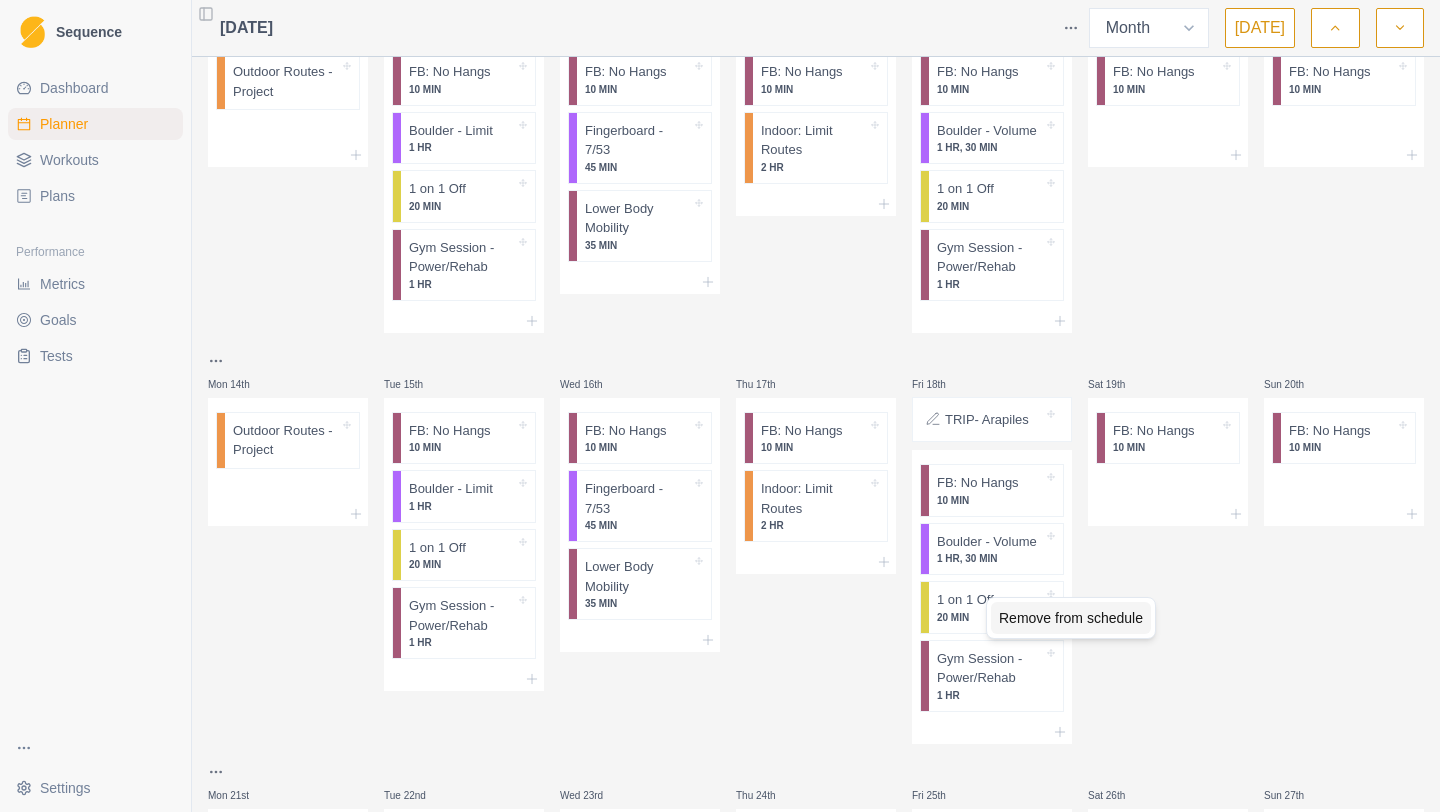 click on "Remove from schedule" at bounding box center [1071, 618] 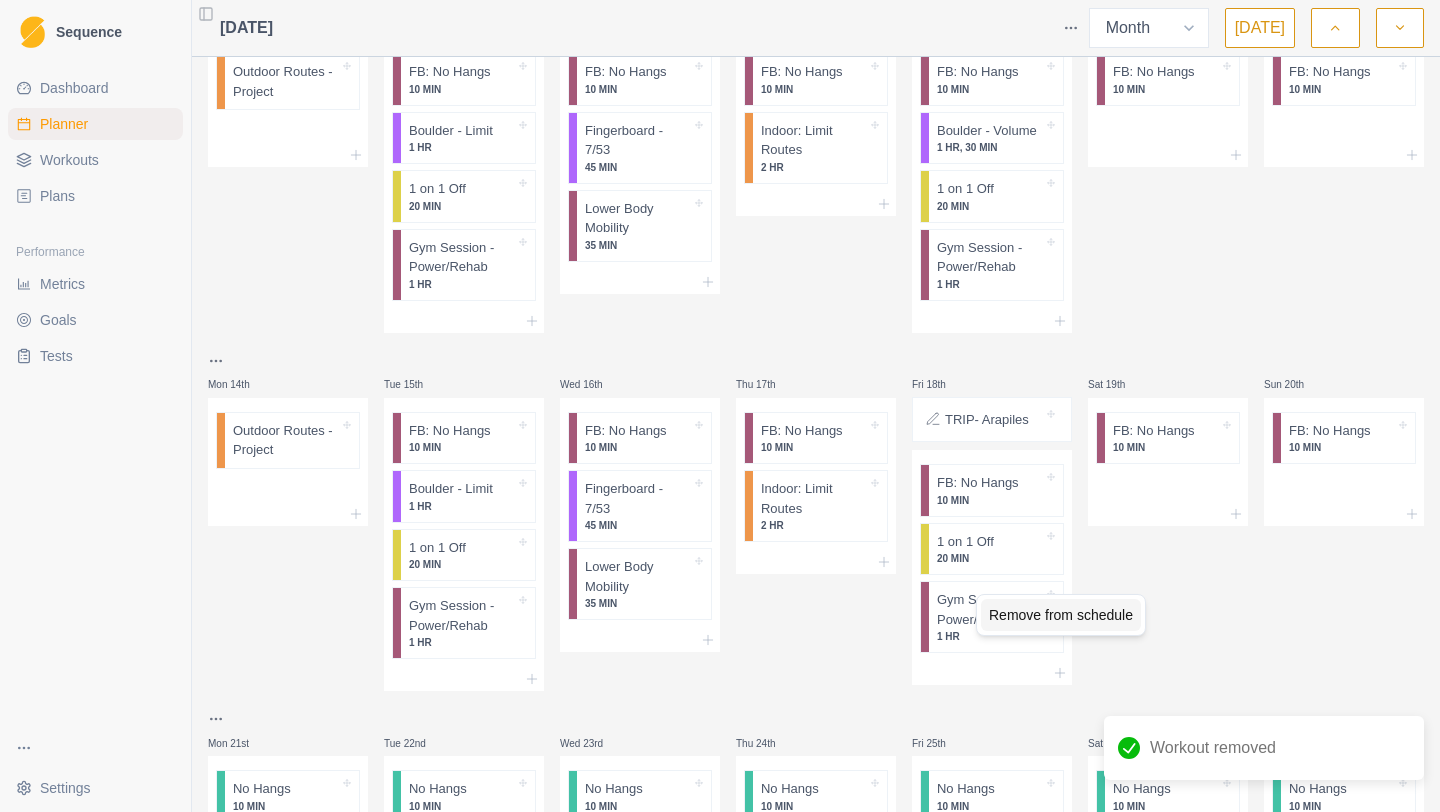 click on "Remove from schedule" at bounding box center (1061, 615) 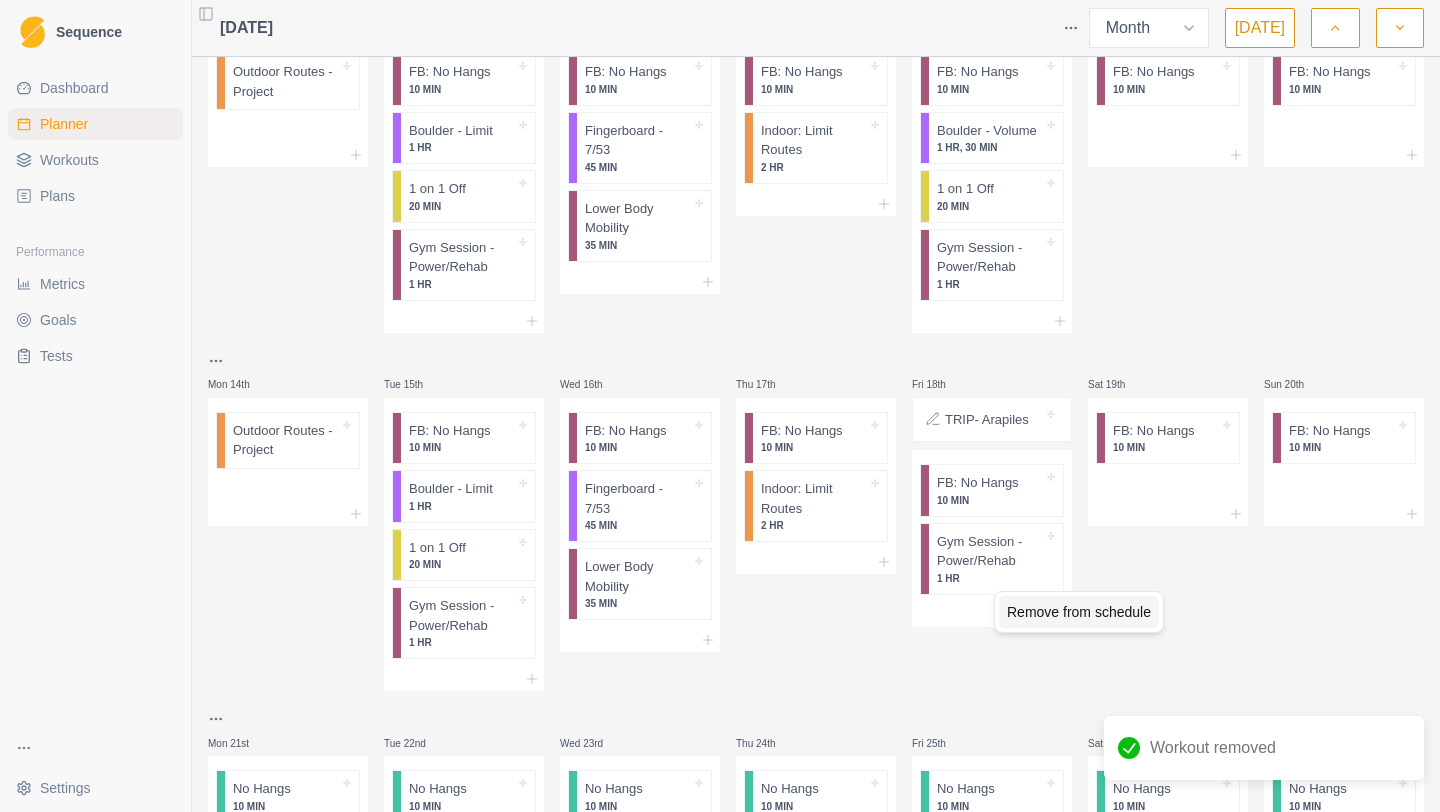 click on "Remove from schedule" at bounding box center [1079, 612] 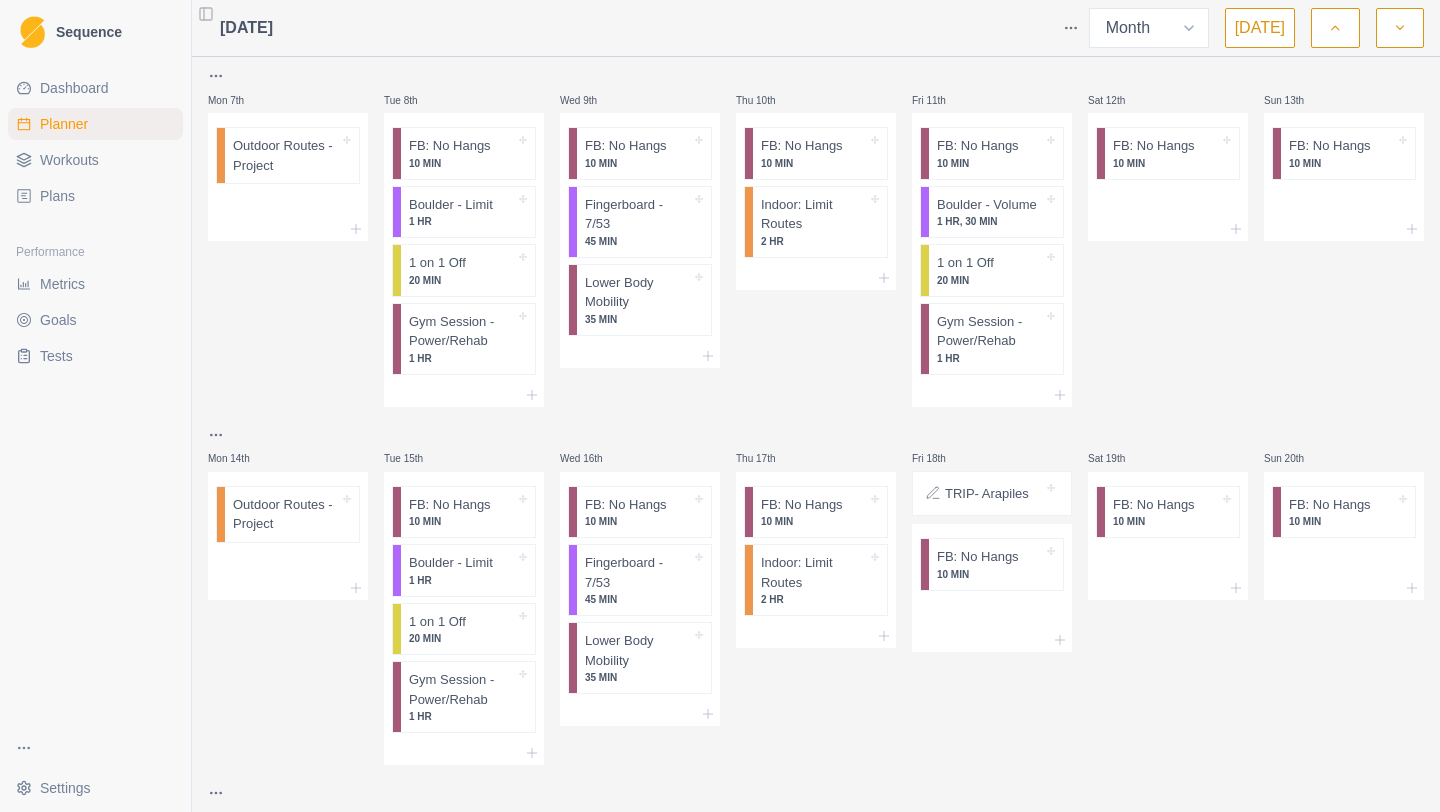 scroll, scrollTop: 360, scrollLeft: 0, axis: vertical 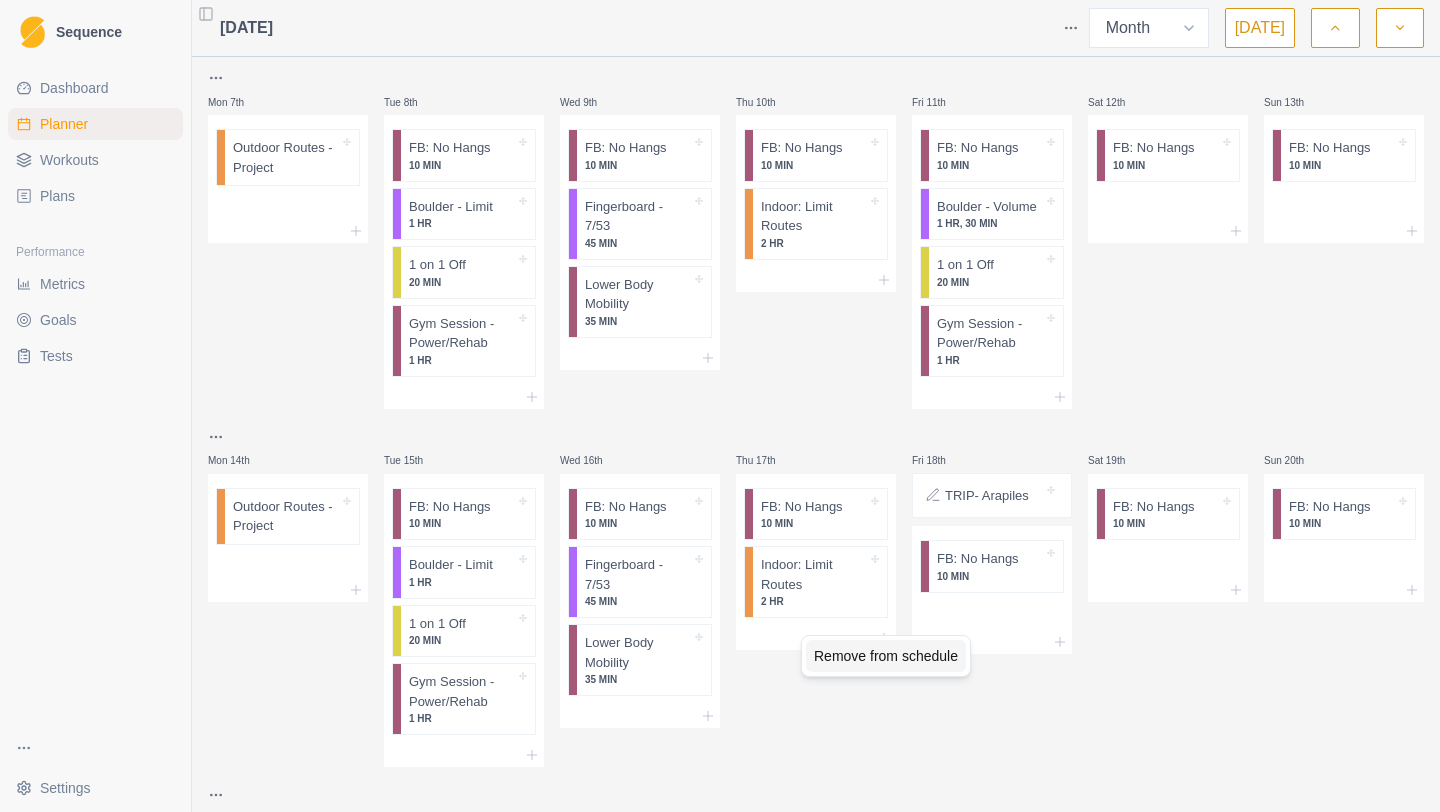 click on "Remove from schedule" at bounding box center [886, 656] 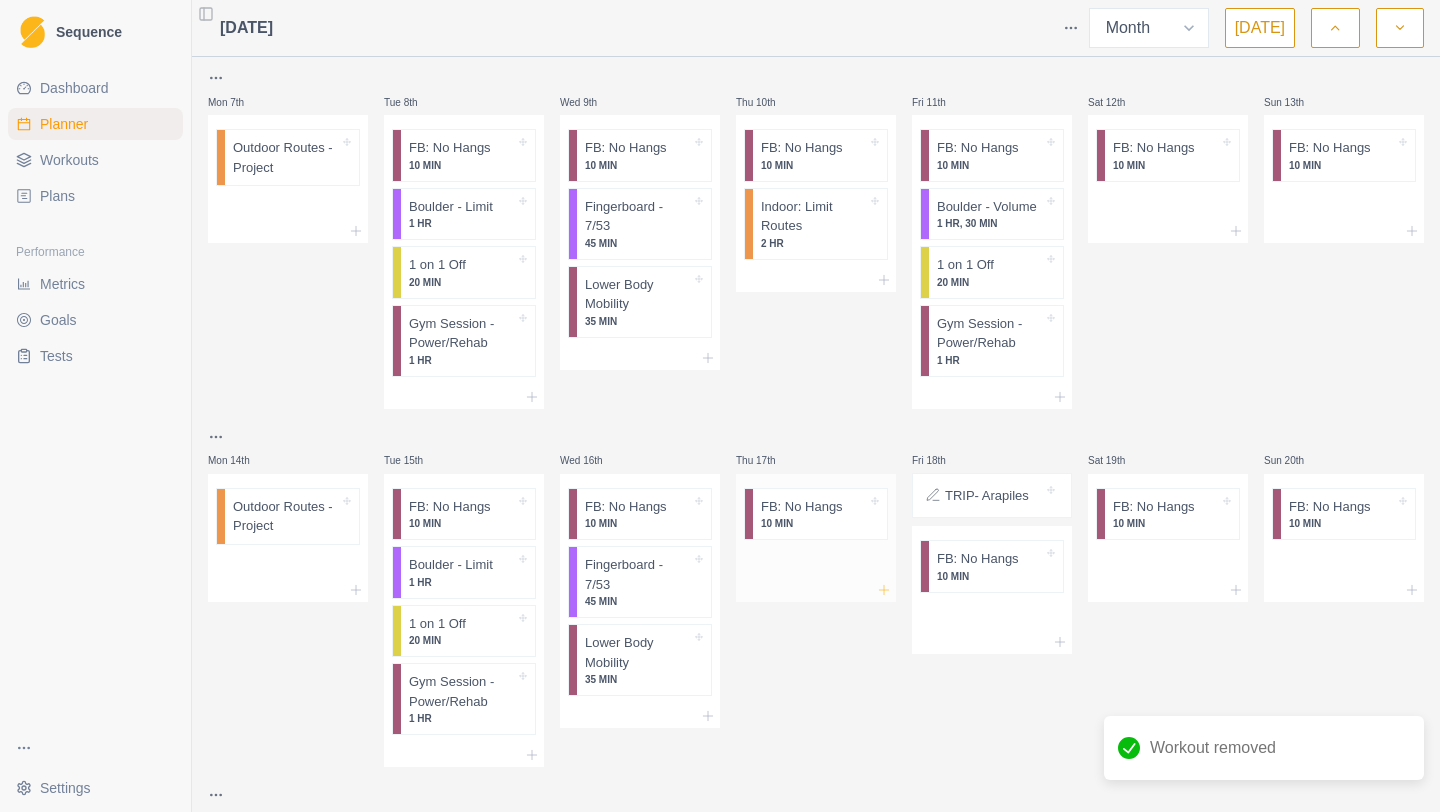 click 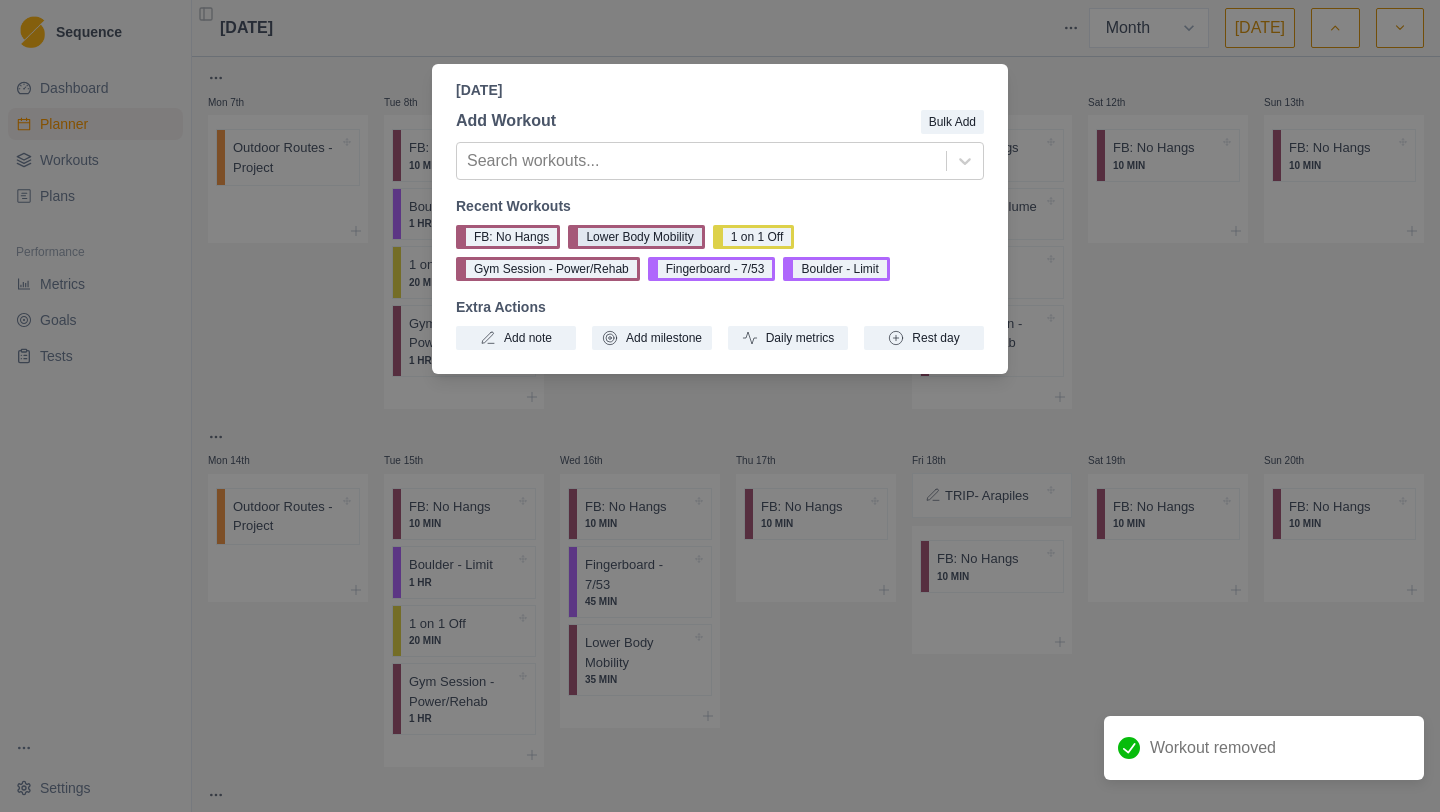 click on "Lower Body Mobility" at bounding box center (636, 237) 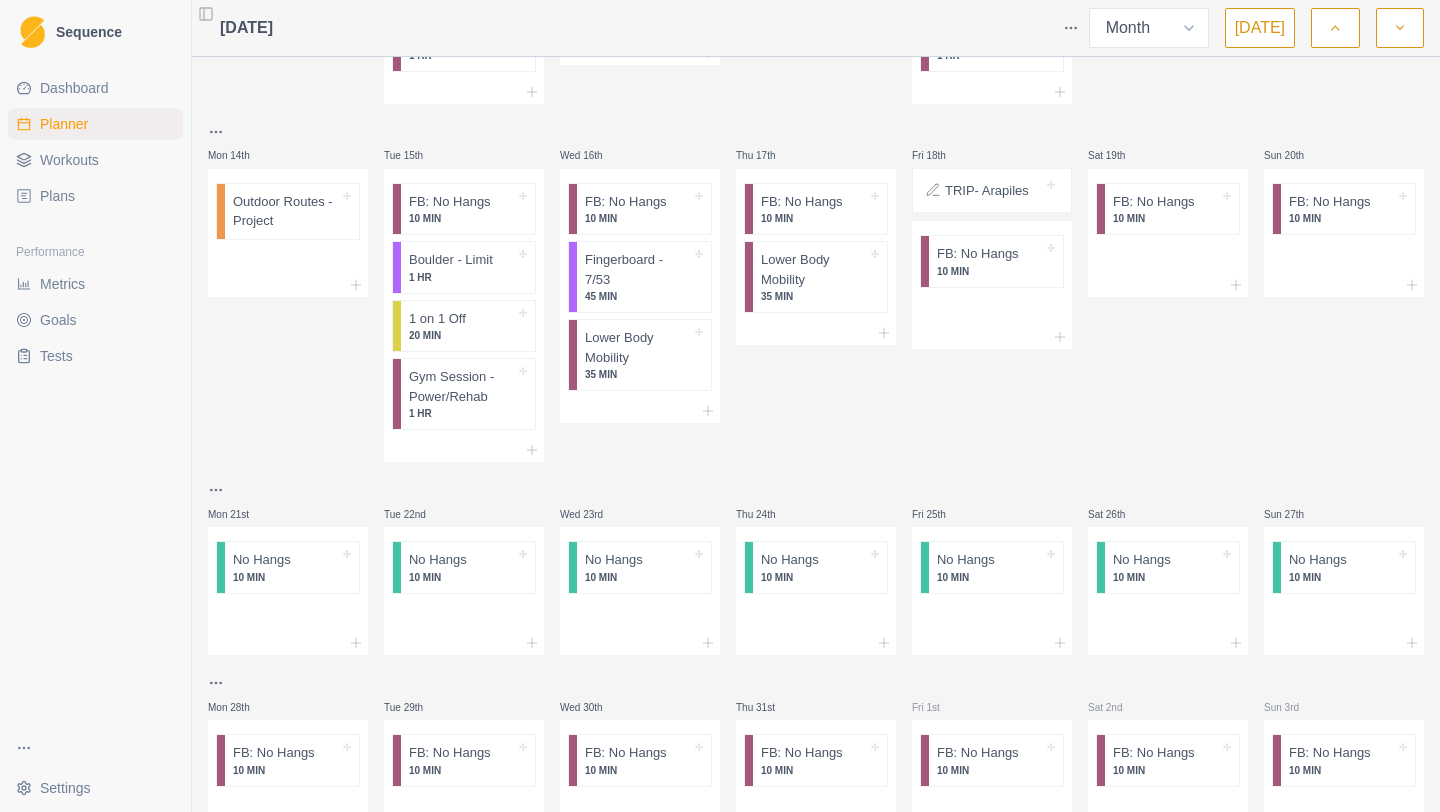 scroll, scrollTop: 671, scrollLeft: 0, axis: vertical 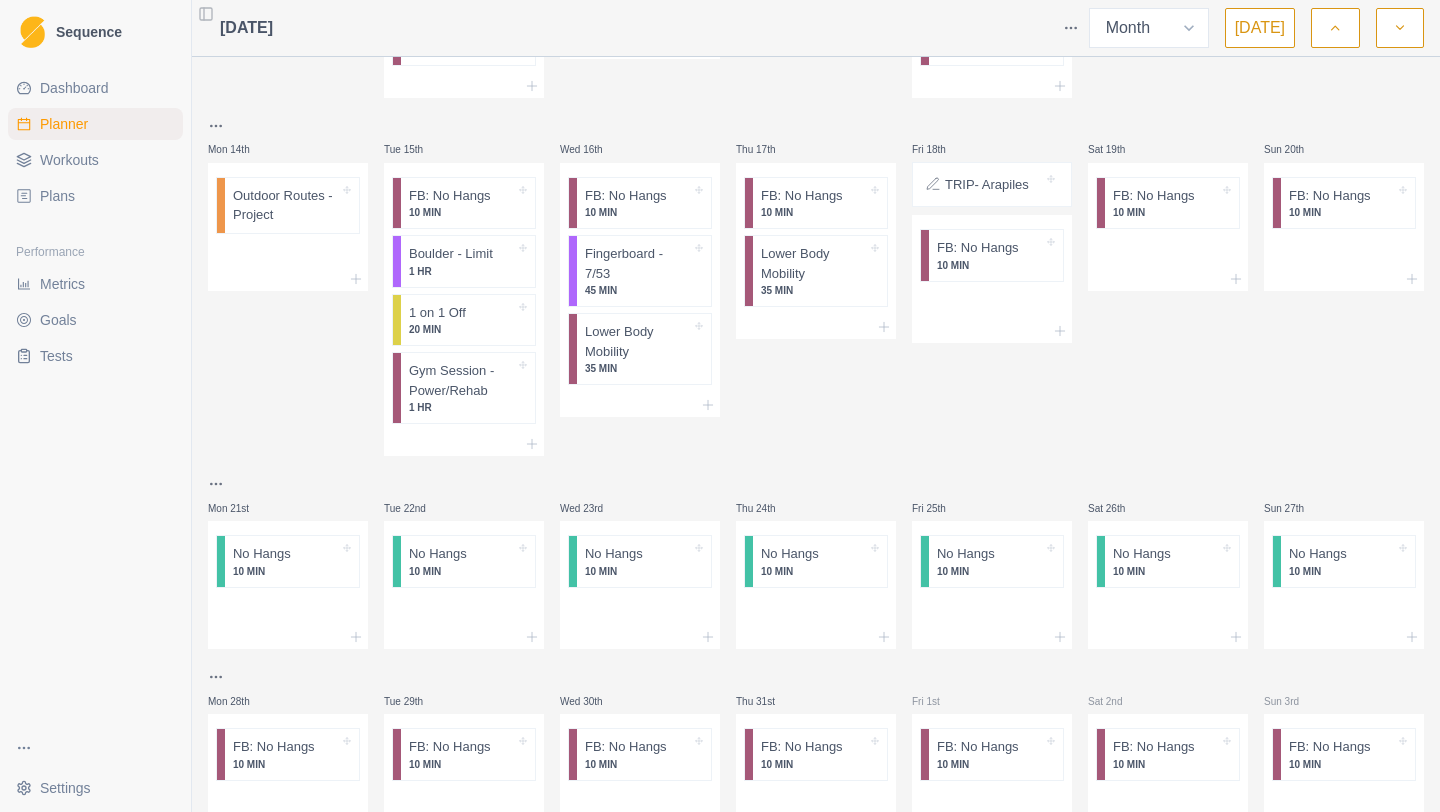 click on "Sequence Dashboard Planner Workouts Plans Performance Metrics Goals Tests Settings Toggle Sidebar [DATE] Week Month [DATE] Mon 30th Outdoor Routes - Project Tue 1st FB: No Hangs 10 MIN Boulder - Limit 1 HR 1 on 1 Off 20 MIN Gym Session - Power/Rehab 1 HR Wed 2nd FB: No Hangs 10 MIN Fingerboard - 7/53 45 MIN Lower Body Mobility 35 MIN Thu 3rd FB: No Hangs 10 MIN Indoor: Limit Routes 2 HR Fri 4th FB: No Hangs 10 MIN Boulder - Volume 1 HR, 30 MIN 1 on 1 Off 20 MIN Gym Session - Power/Rehab 1 HR Sat 5th FB: No Hangs 10 [PERSON_NAME] 6th FB: No Hangs 10 MIN Mon 7th Outdoor Routes - Project Tue 8th FB: No Hangs 10 MIN Boulder - Limit 1 HR 1 on 1 Off 20 MIN Gym Session - Power/Rehab 1 HR Wed 9th FB: No Hangs 10 MIN Fingerboard - 7/53 45 MIN Lower Body Mobility 35 MIN Thu 10th FB: No Hangs 10 MIN Indoor: Limit Routes 2 HR Fri 11th FB: No Hangs 10 MIN Boulder - Volume 1 HR, 30 MIN 1 on 1 Off 20 MIN Gym Session - Power/Rehab 1 HR Sat 12th FB: No Hangs 10 [PERSON_NAME] 13th FB: No Hangs 10 MIN Mon 14th Tue 15th" at bounding box center [720, 406] 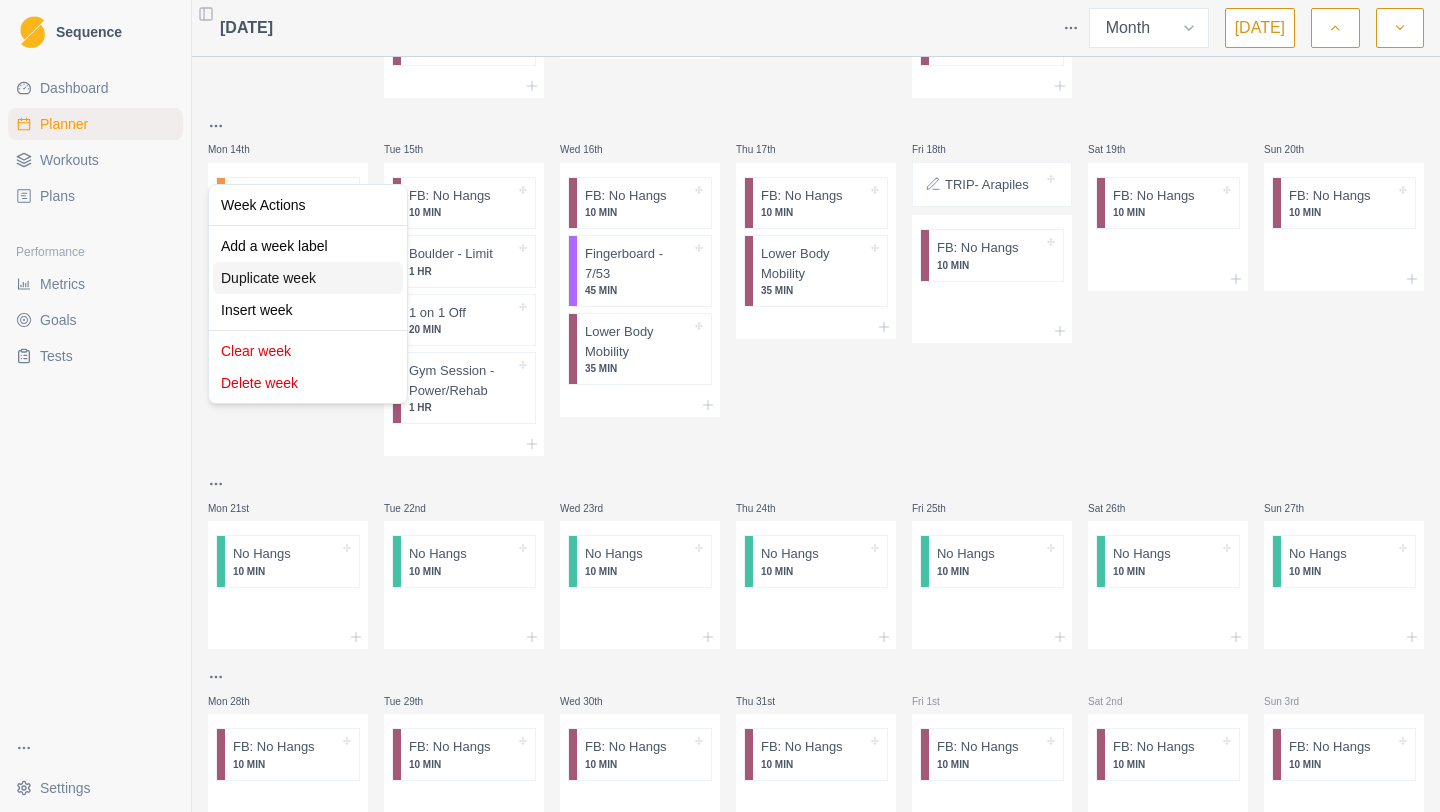 click on "Duplicate week" at bounding box center [308, 278] 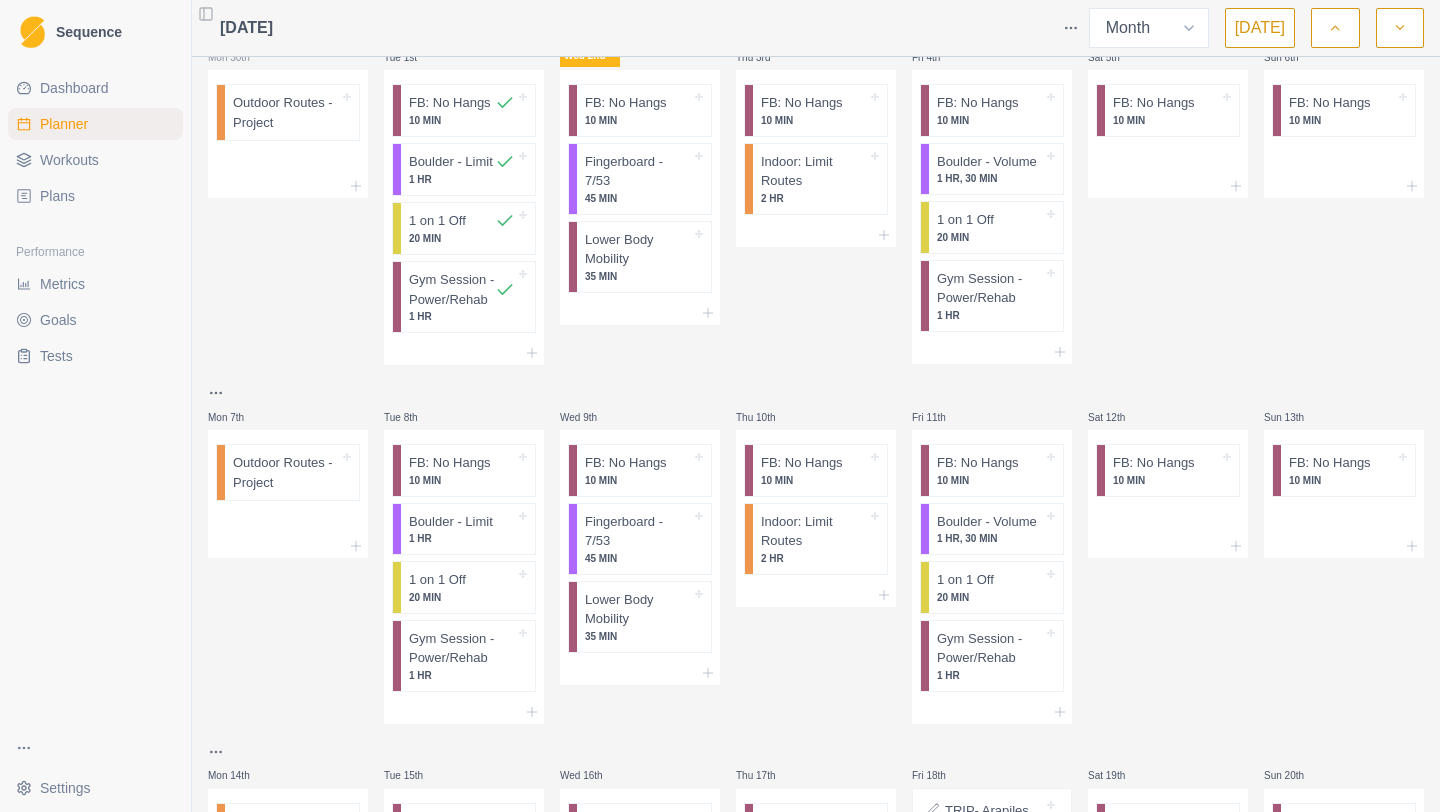 scroll, scrollTop: 0, scrollLeft: 0, axis: both 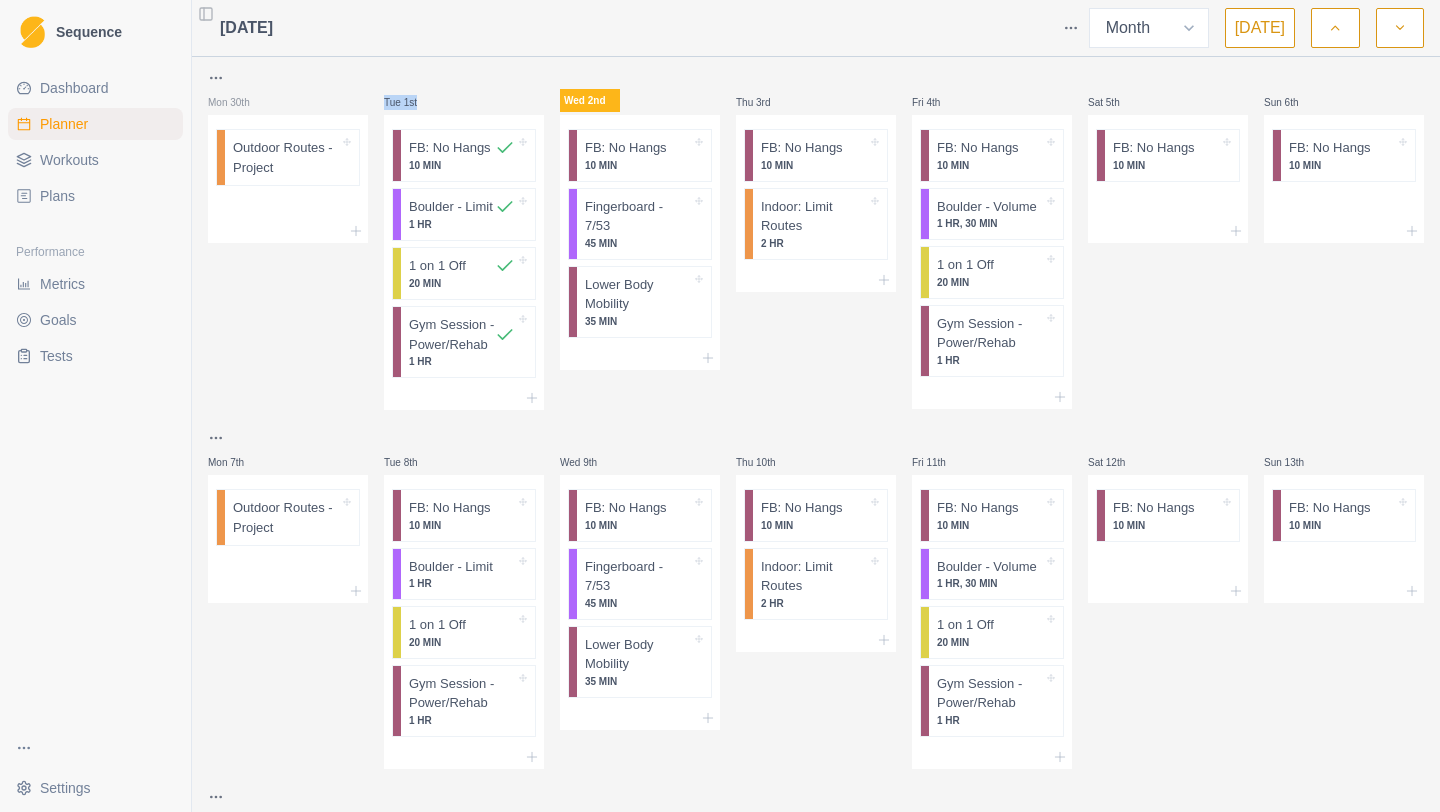 drag, startPoint x: 475, startPoint y: 118, endPoint x: 239, endPoint y: 342, distance: 325.3798 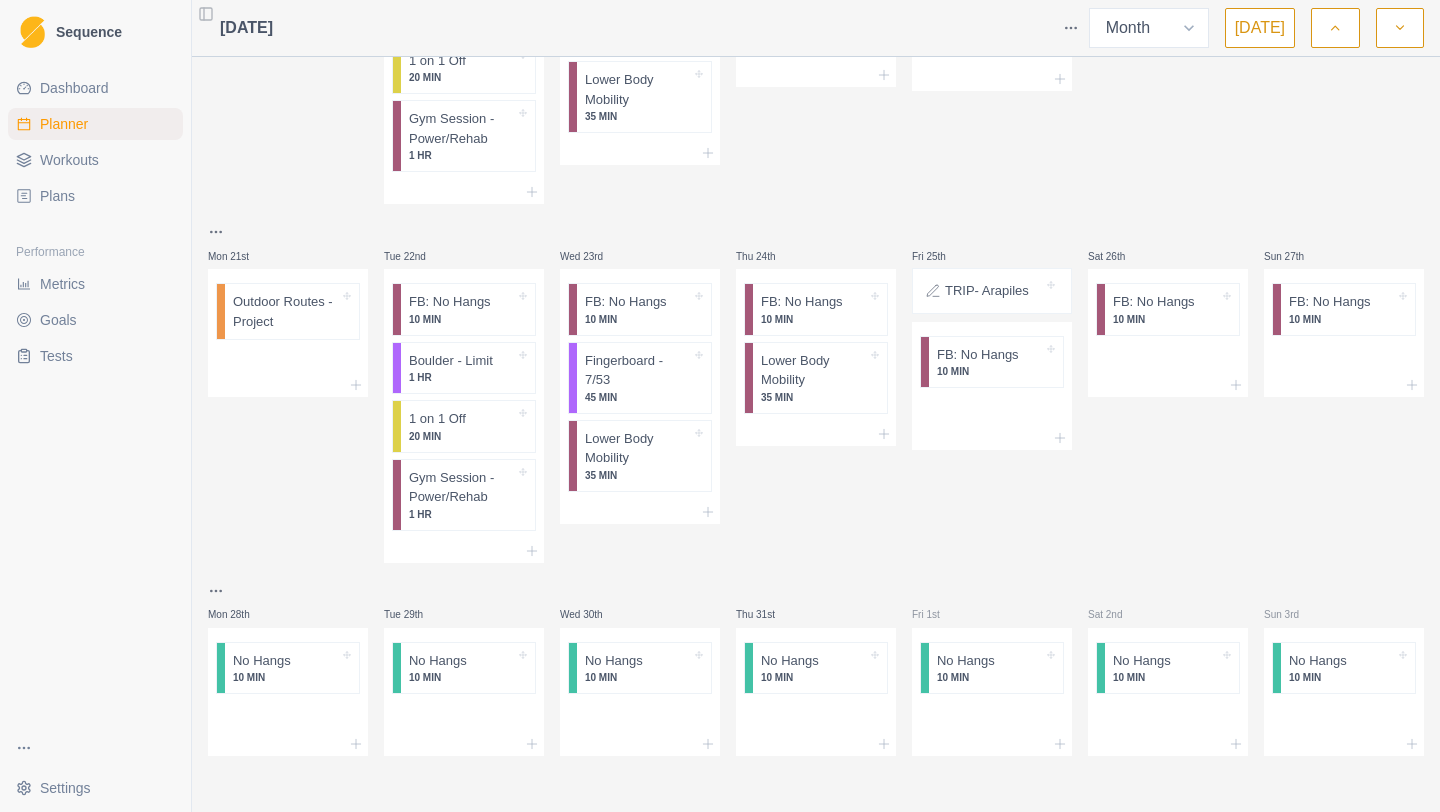 scroll, scrollTop: 0, scrollLeft: 0, axis: both 